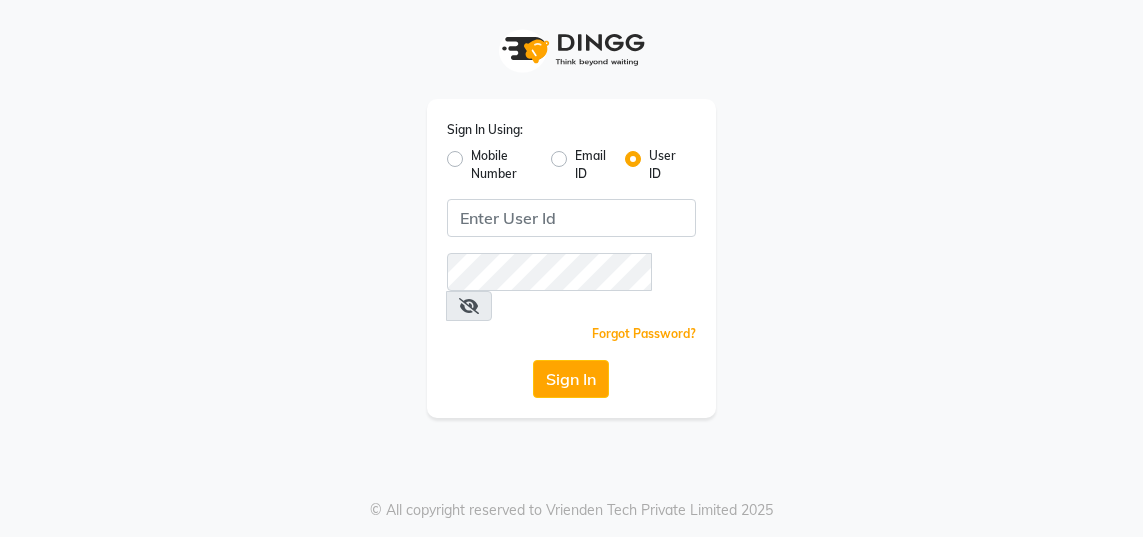 scroll, scrollTop: 0, scrollLeft: 0, axis: both 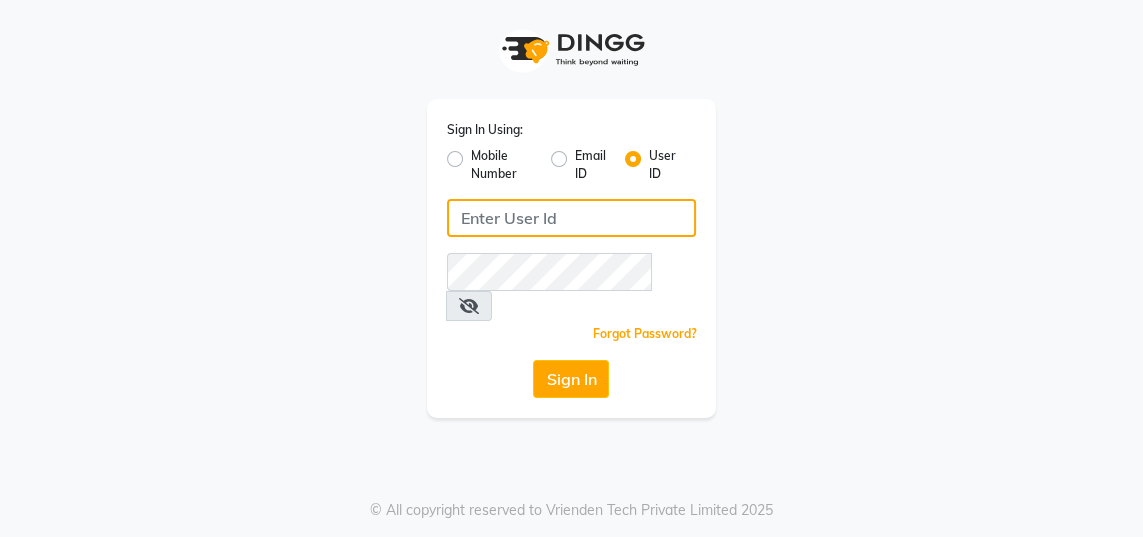 click 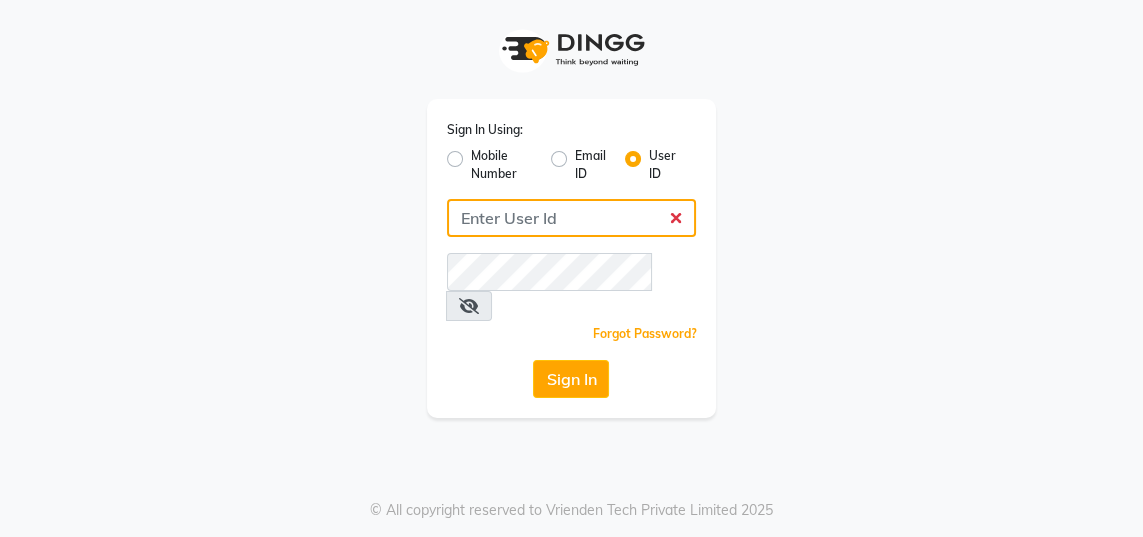 type on "gingerlinsalon" 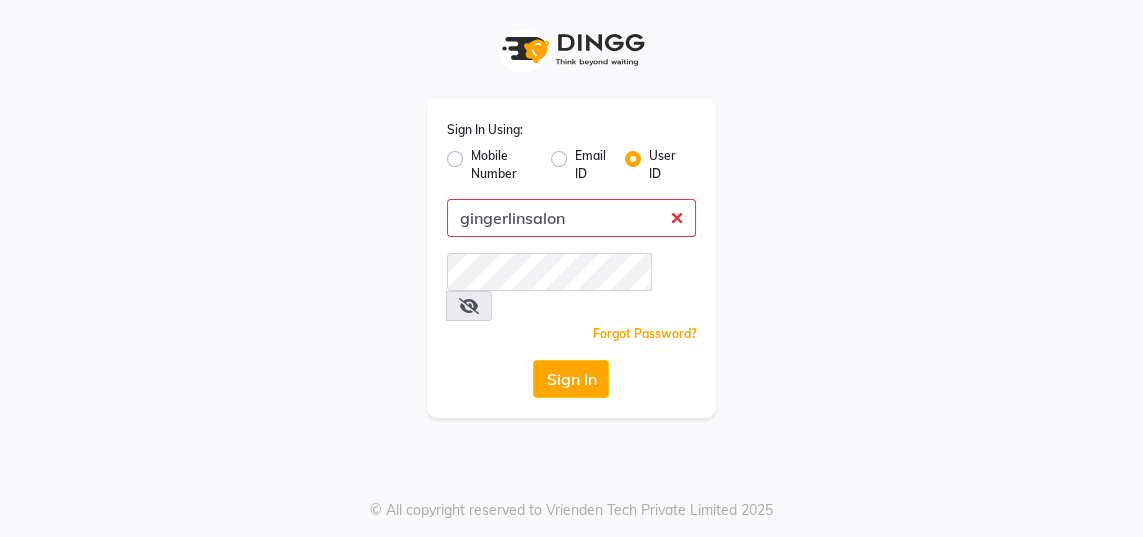click on "Sign In" 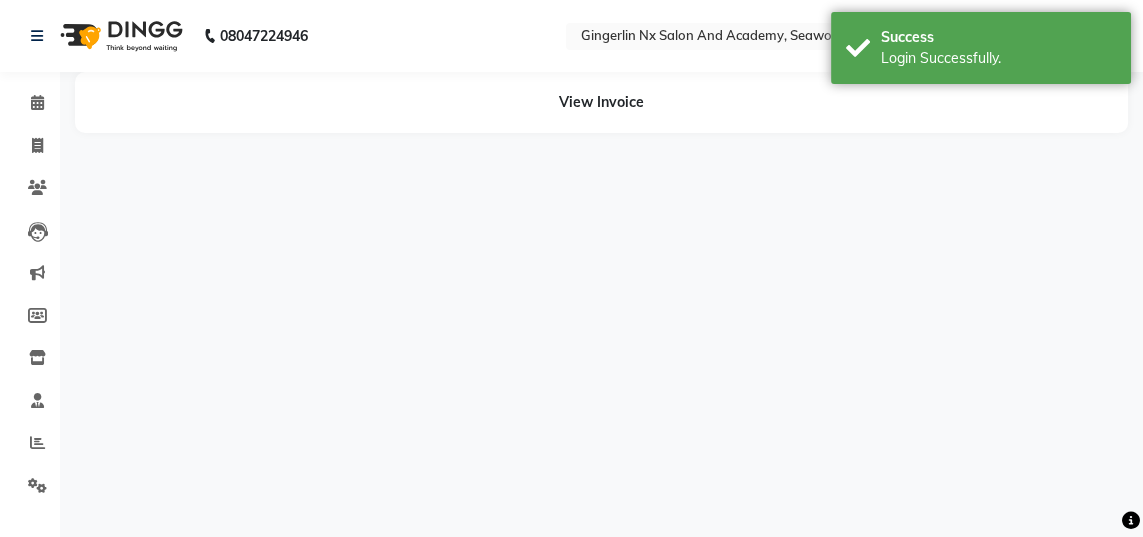 select on "en" 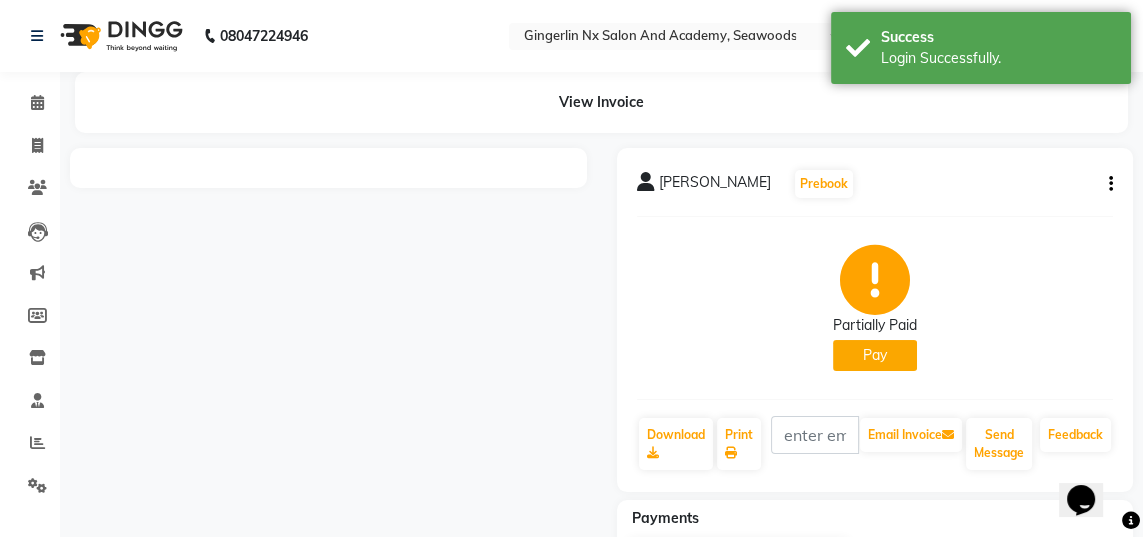 scroll, scrollTop: 0, scrollLeft: 0, axis: both 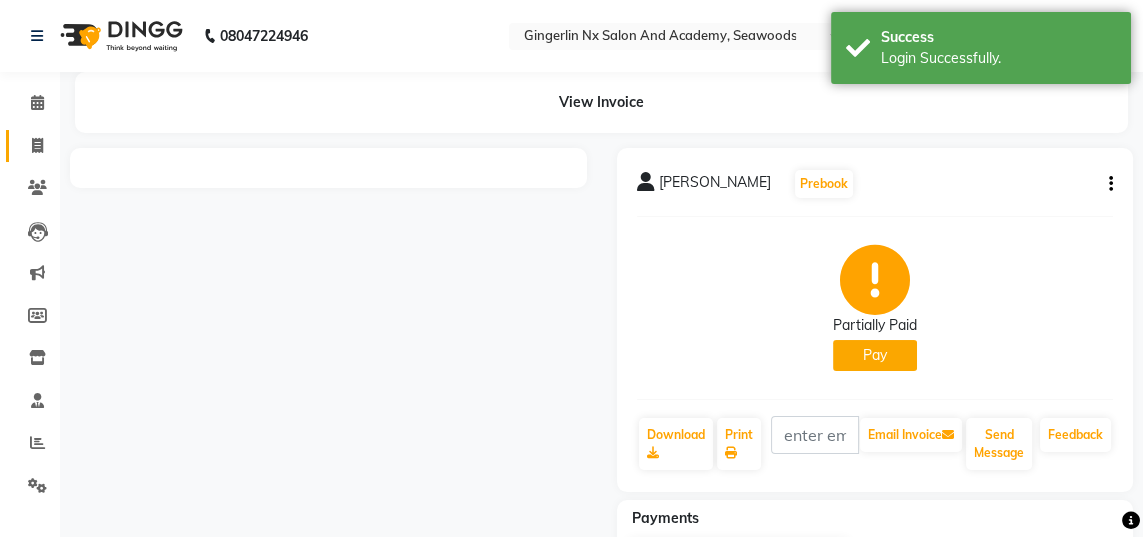 click 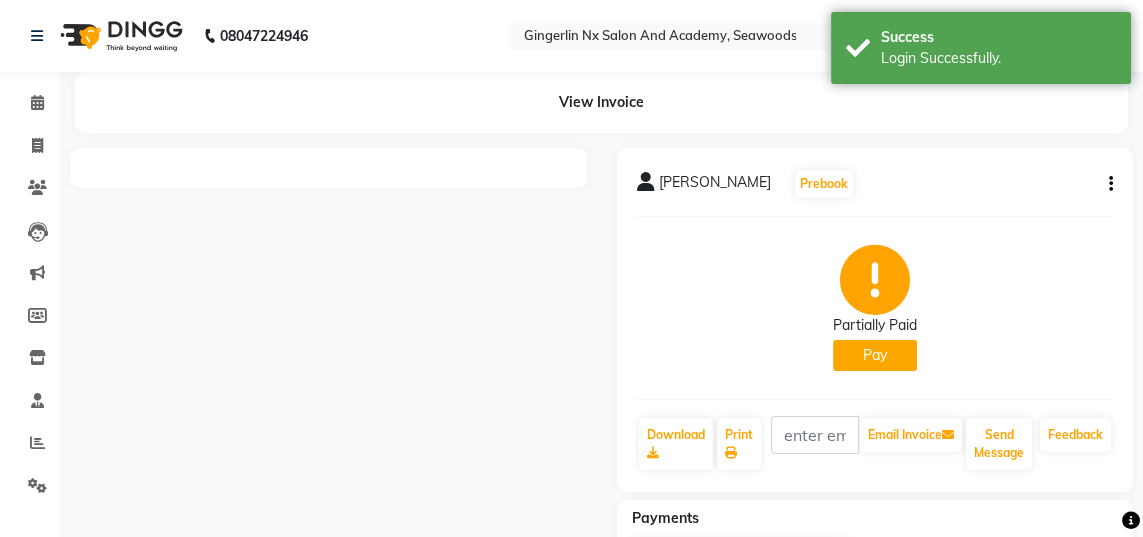 select on "service" 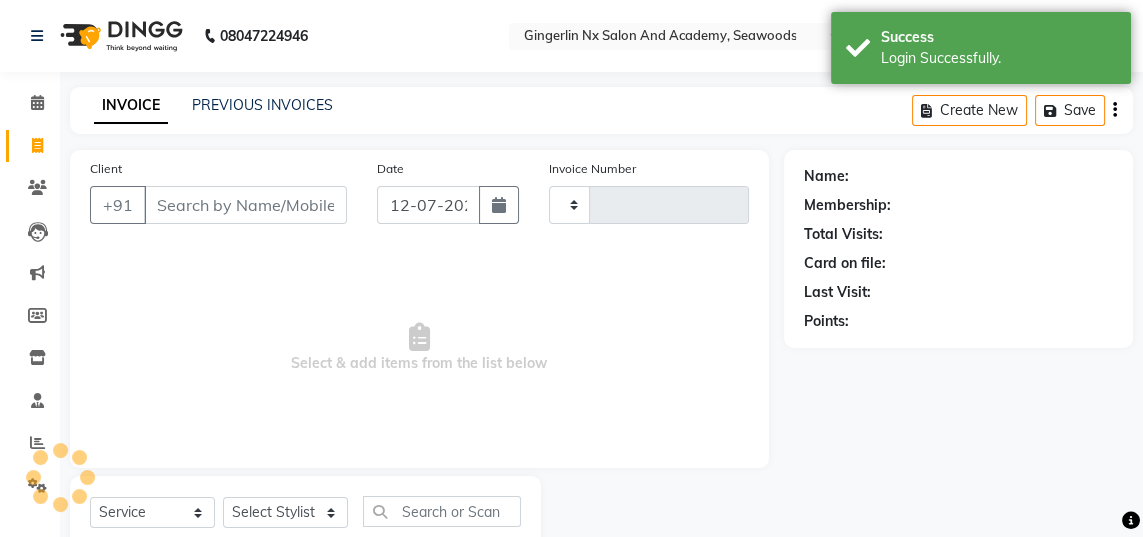 scroll, scrollTop: 63, scrollLeft: 0, axis: vertical 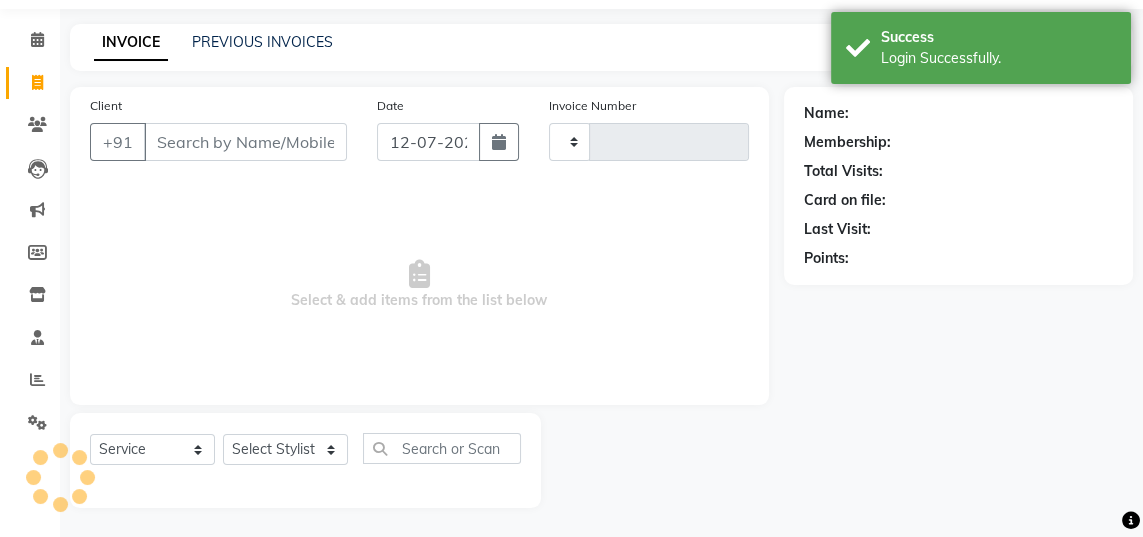 type on "0401" 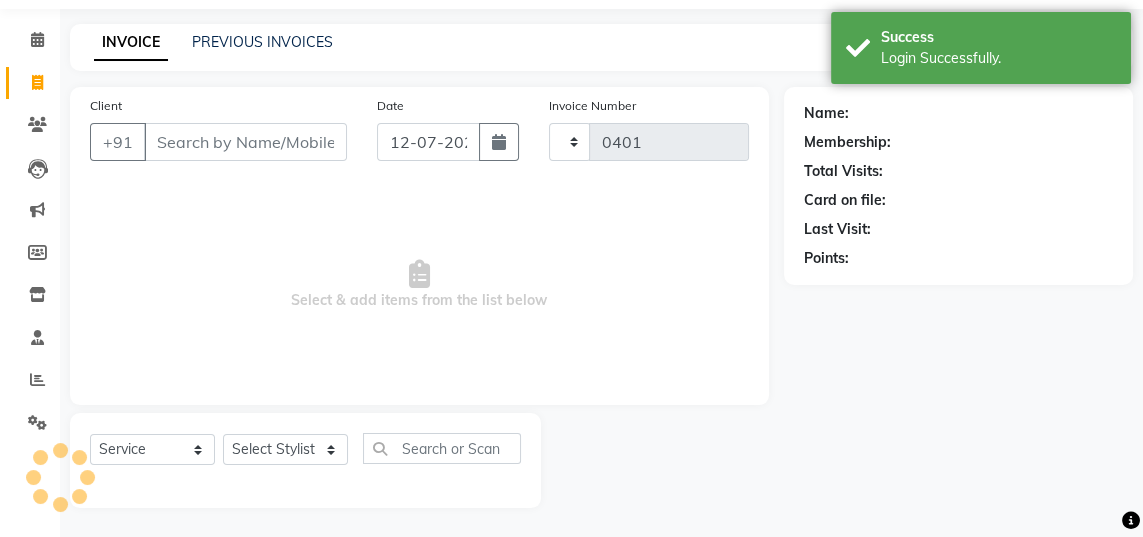 select on "480" 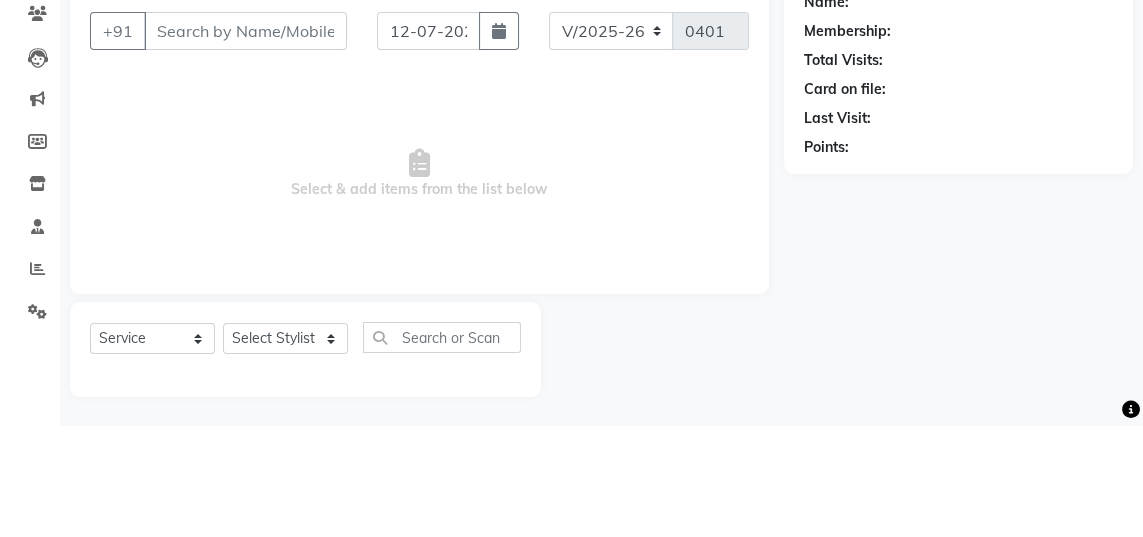 scroll, scrollTop: 63, scrollLeft: 0, axis: vertical 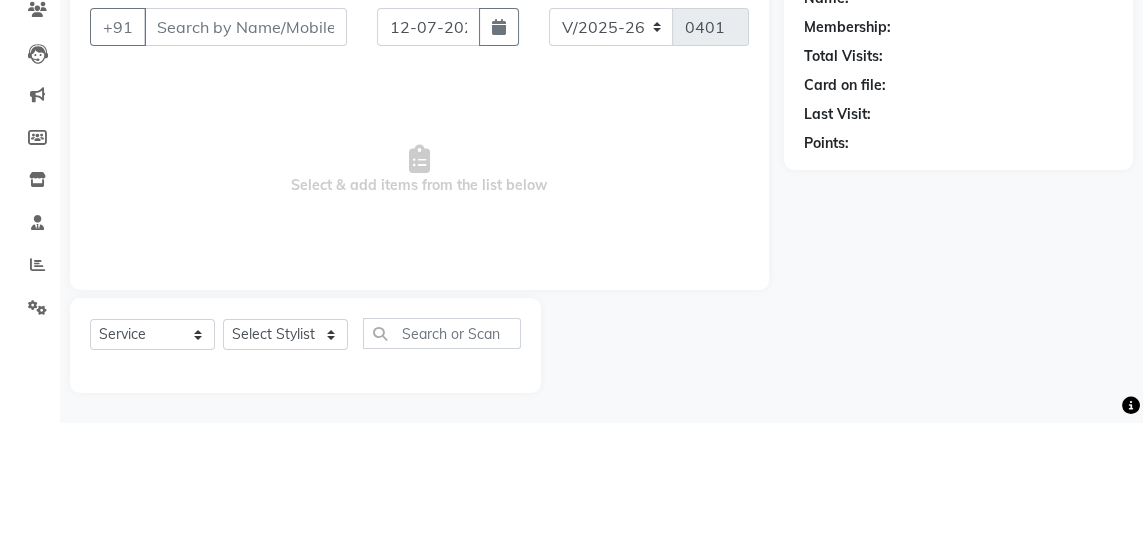 click on "Client" at bounding box center (245, 142) 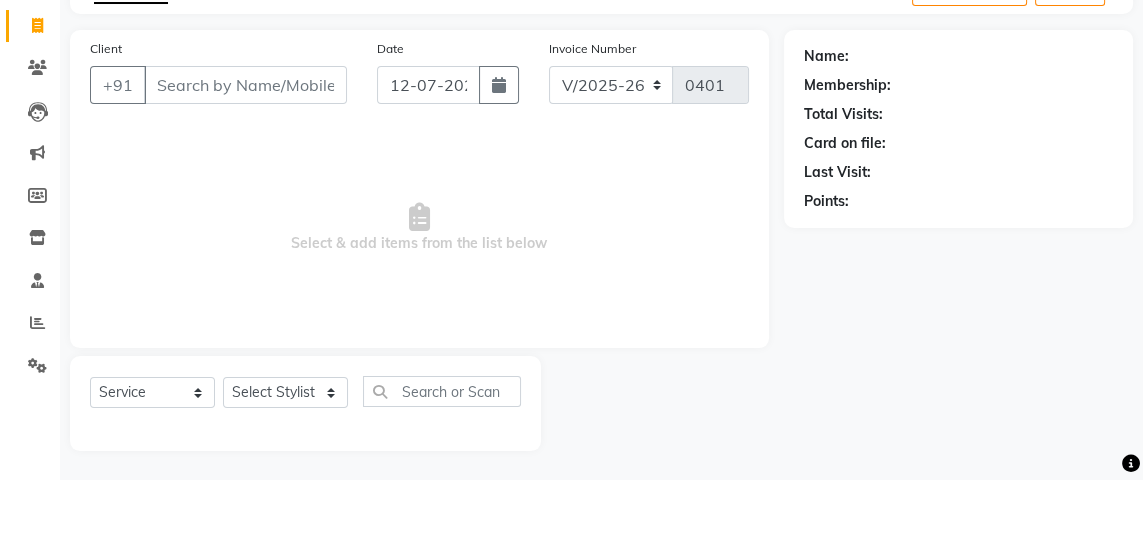 scroll, scrollTop: 0, scrollLeft: 0, axis: both 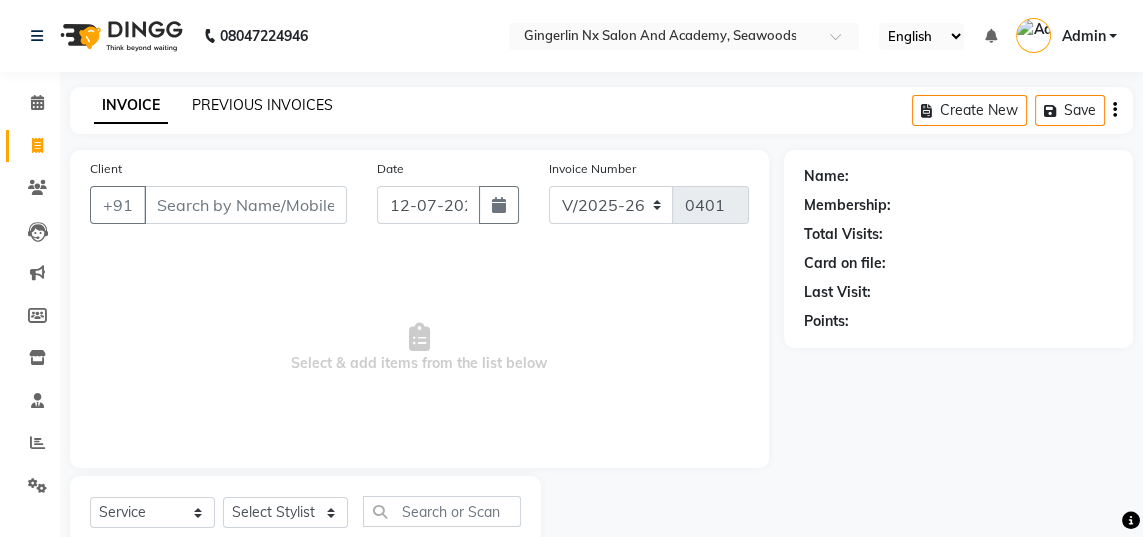 click on "PREVIOUS INVOICES" 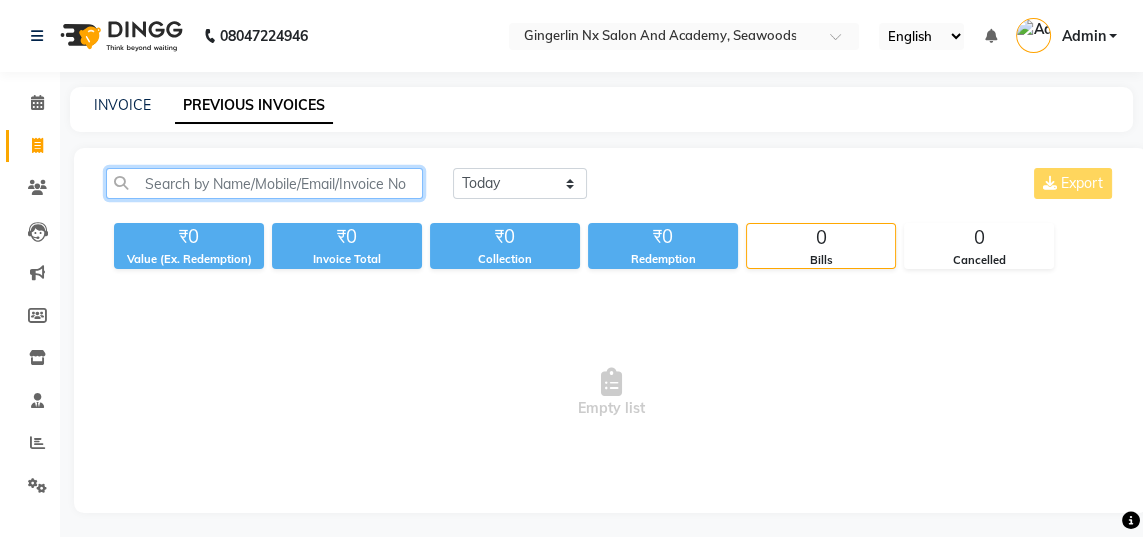 click 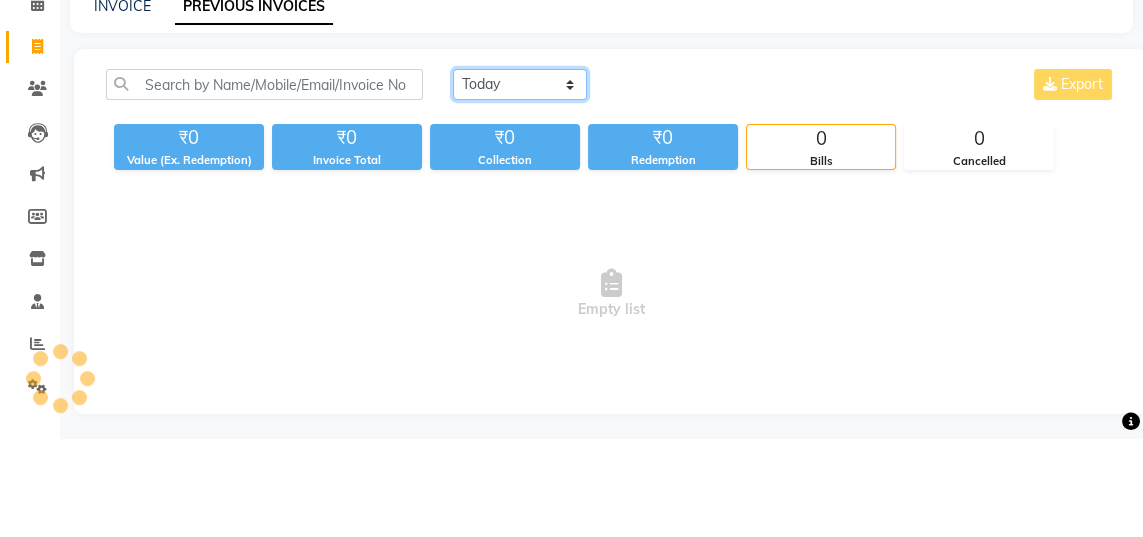 click on "Today Yesterday Custom Range" 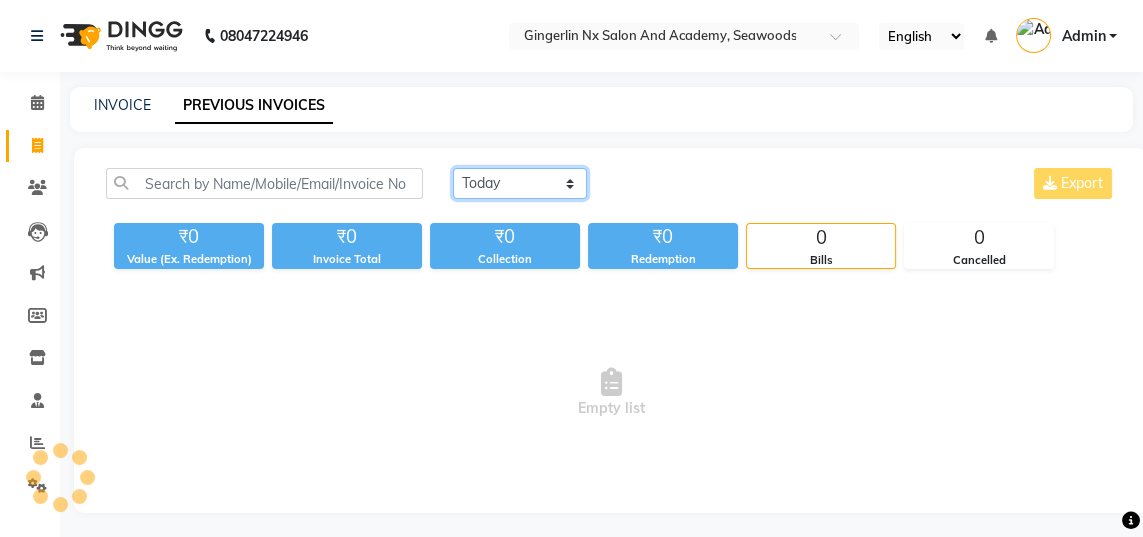 select on "range" 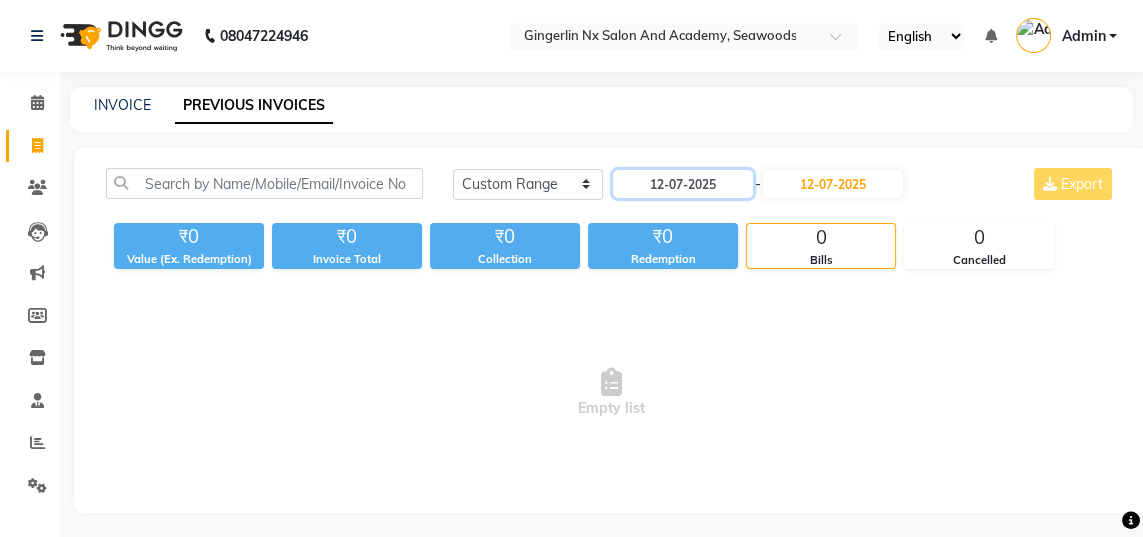 click on "12-07-2025" 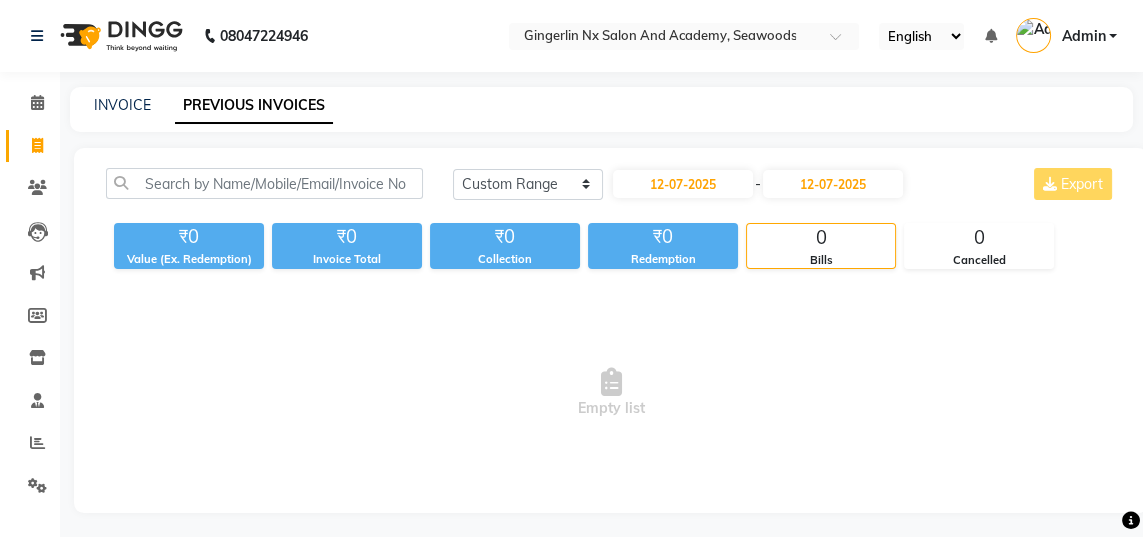 select on "7" 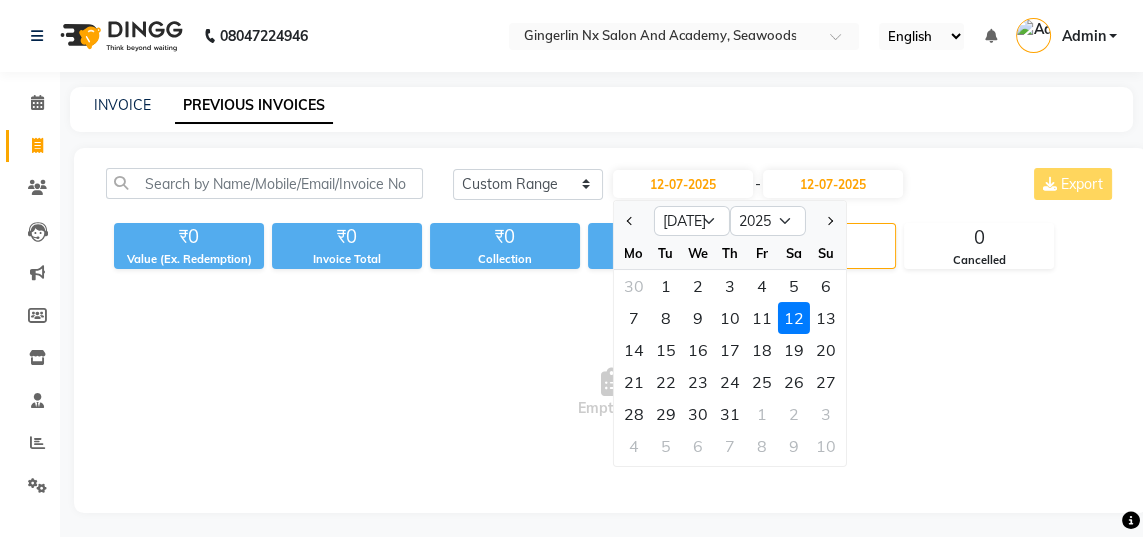 click on "28" 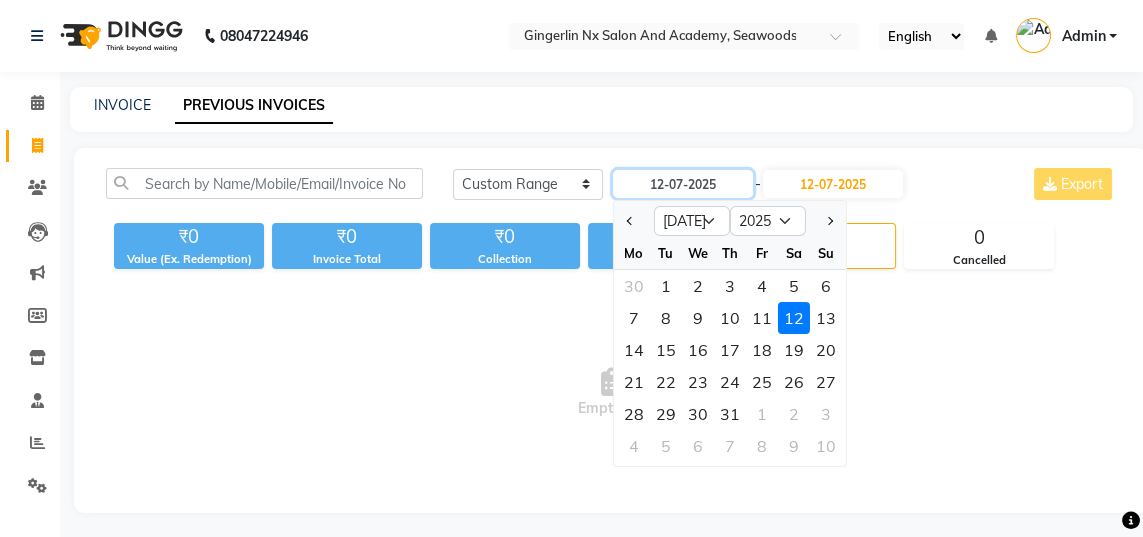 type on "28-07-2025" 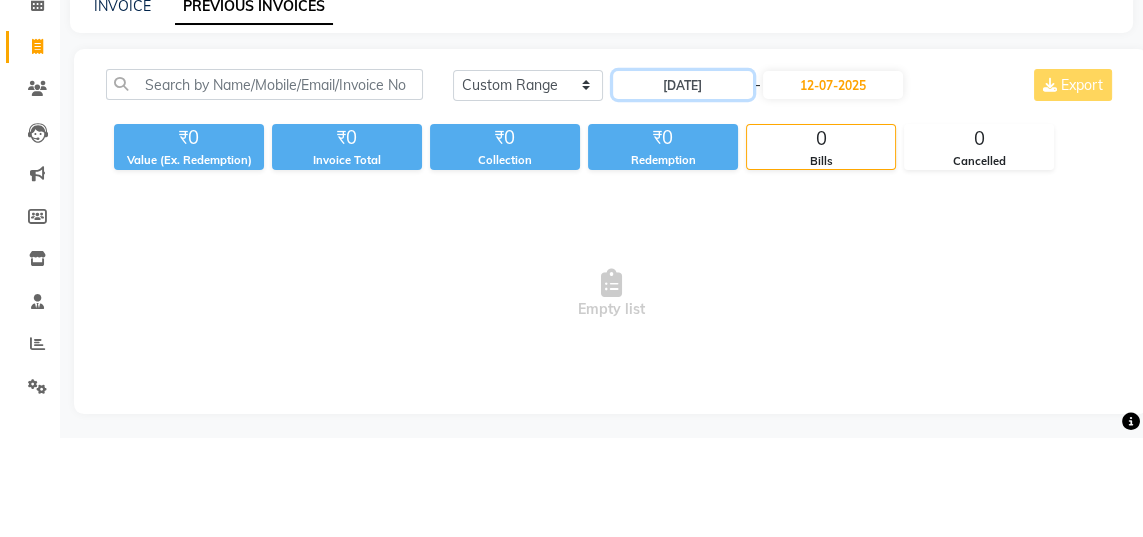 click on "28-07-2025" 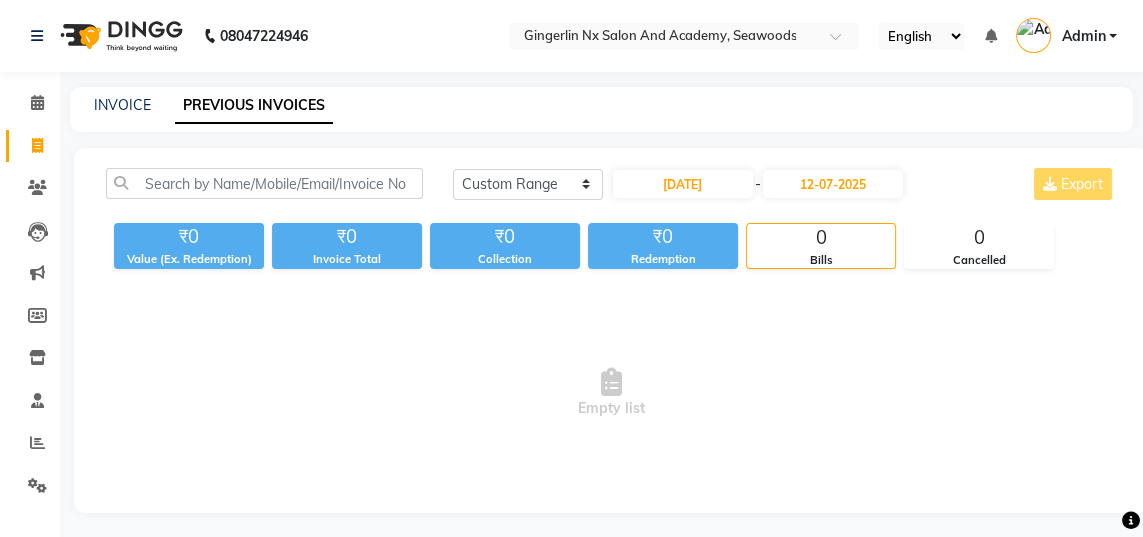 select on "7" 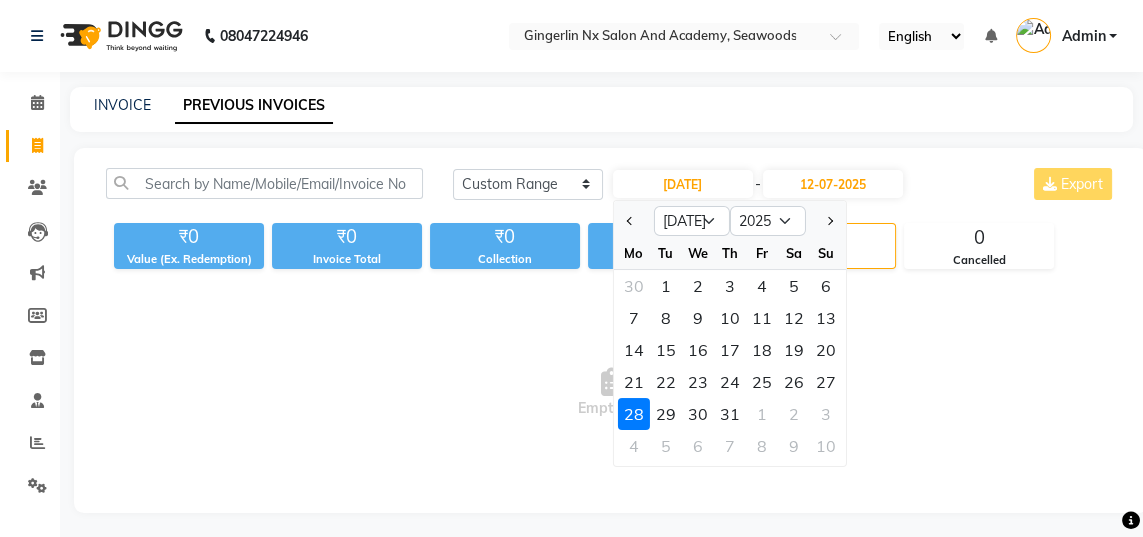 click 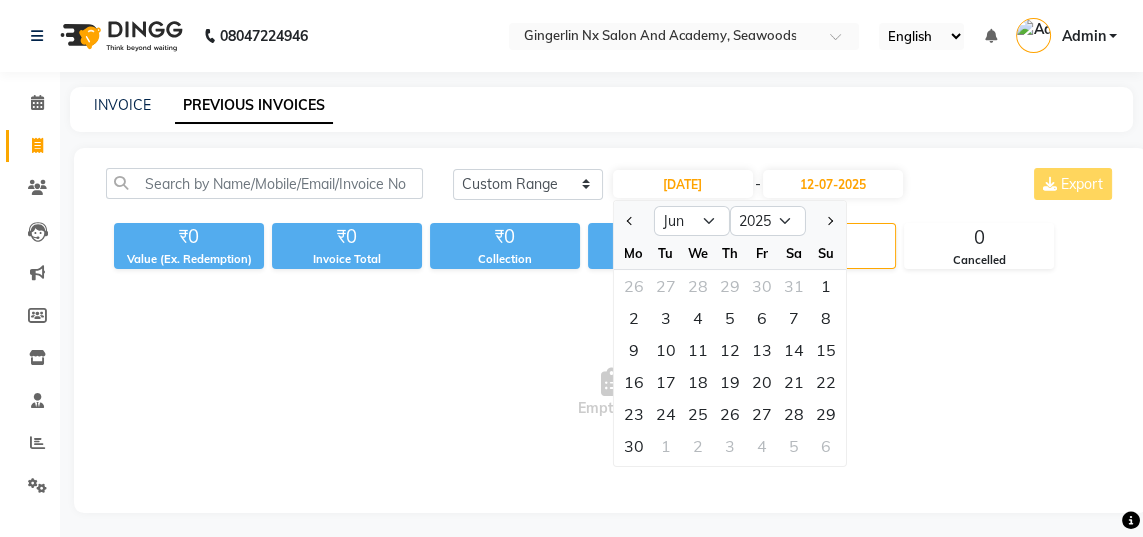 click on "28" 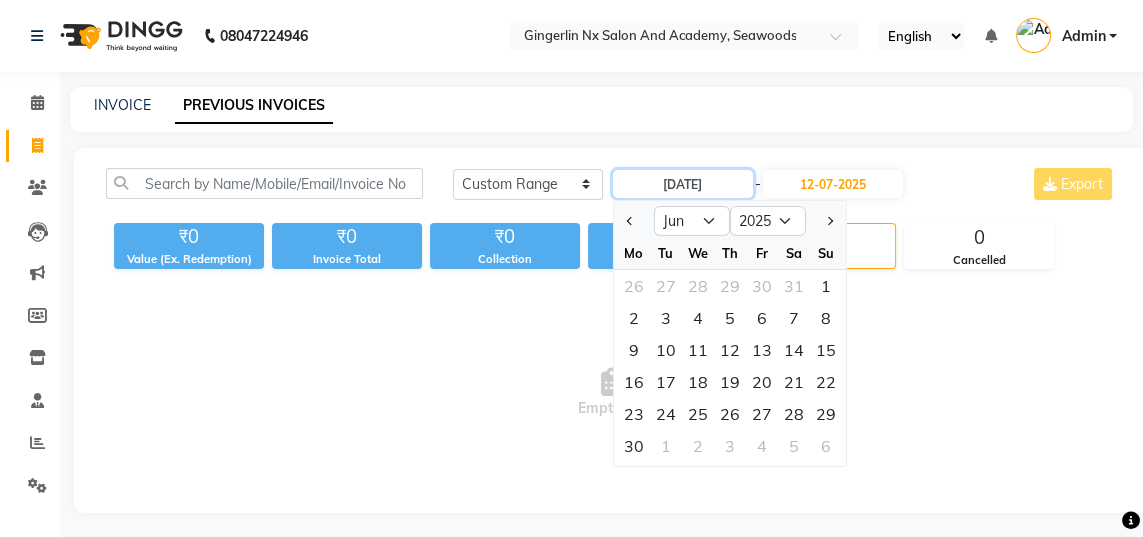 type on "[DATE]" 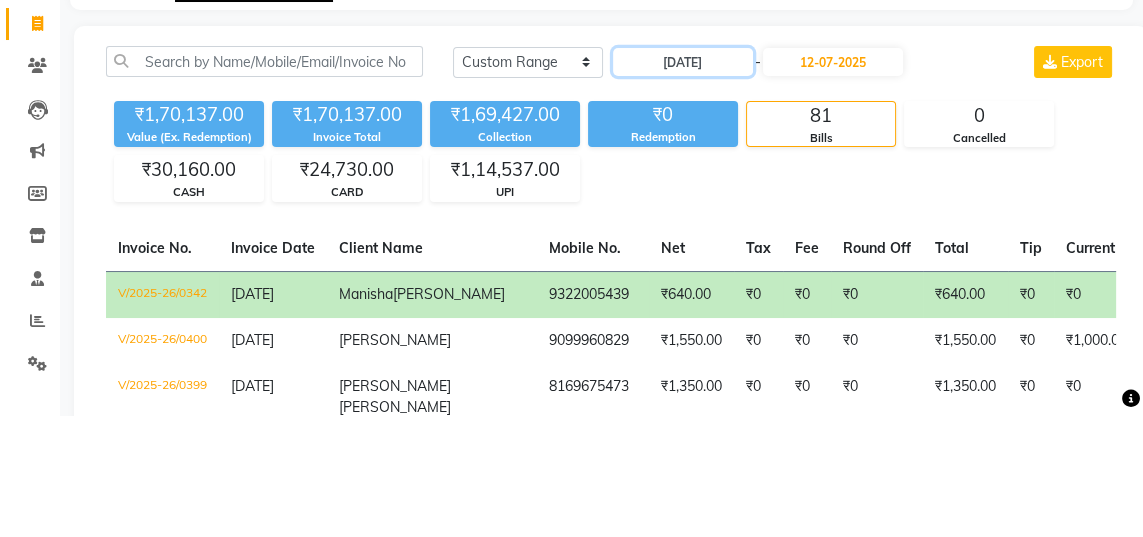 click on "[DATE]" 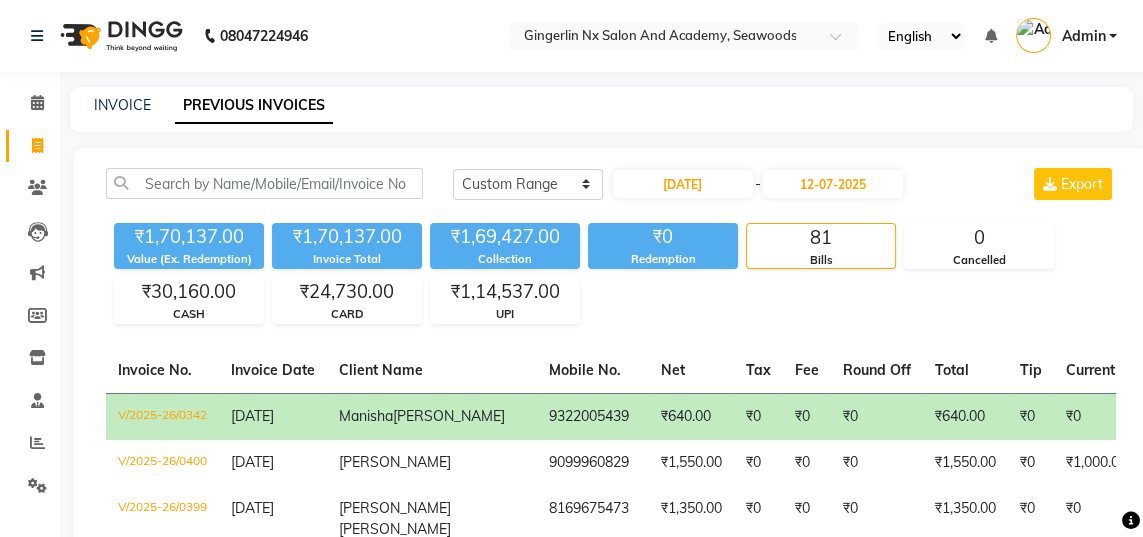 select on "6" 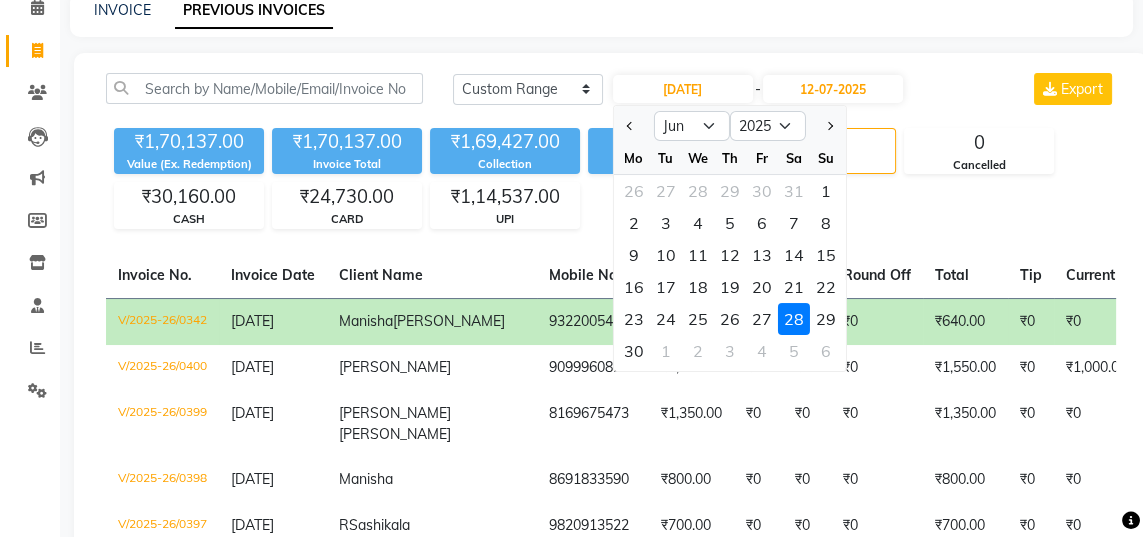scroll, scrollTop: 0, scrollLeft: 0, axis: both 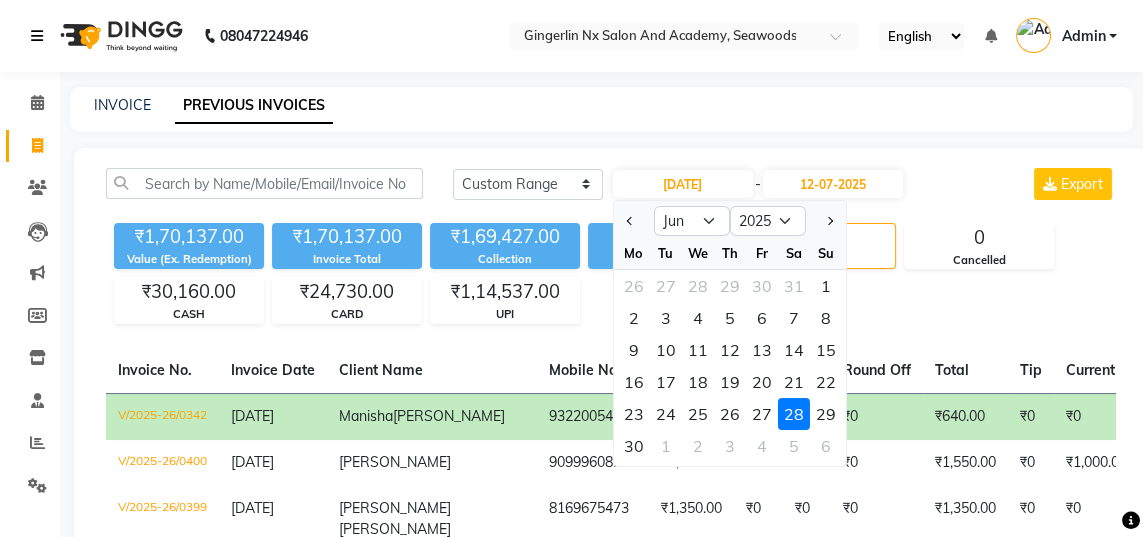 click at bounding box center [37, 36] 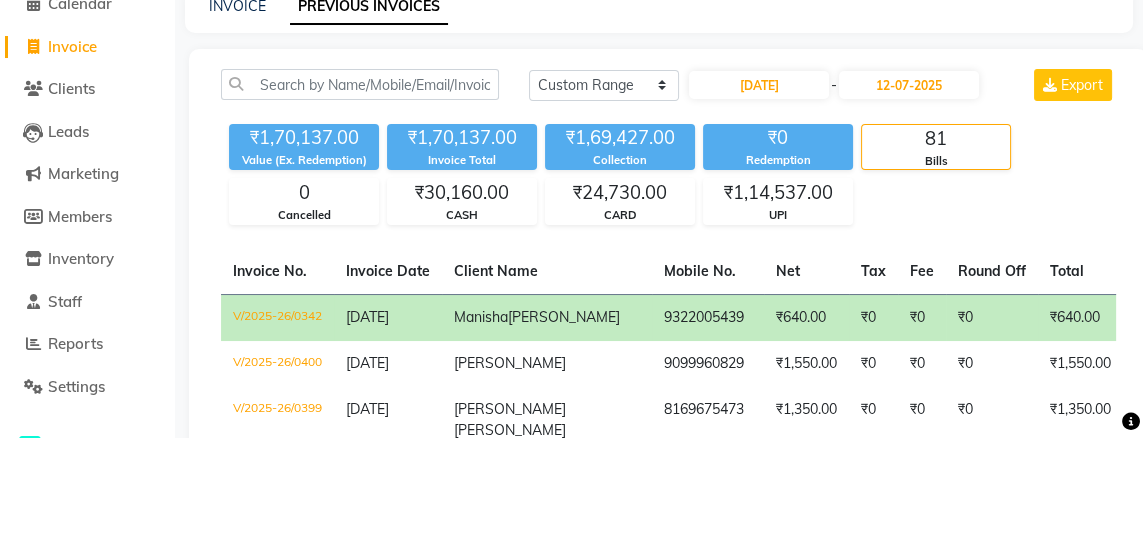 click on "Invoice" 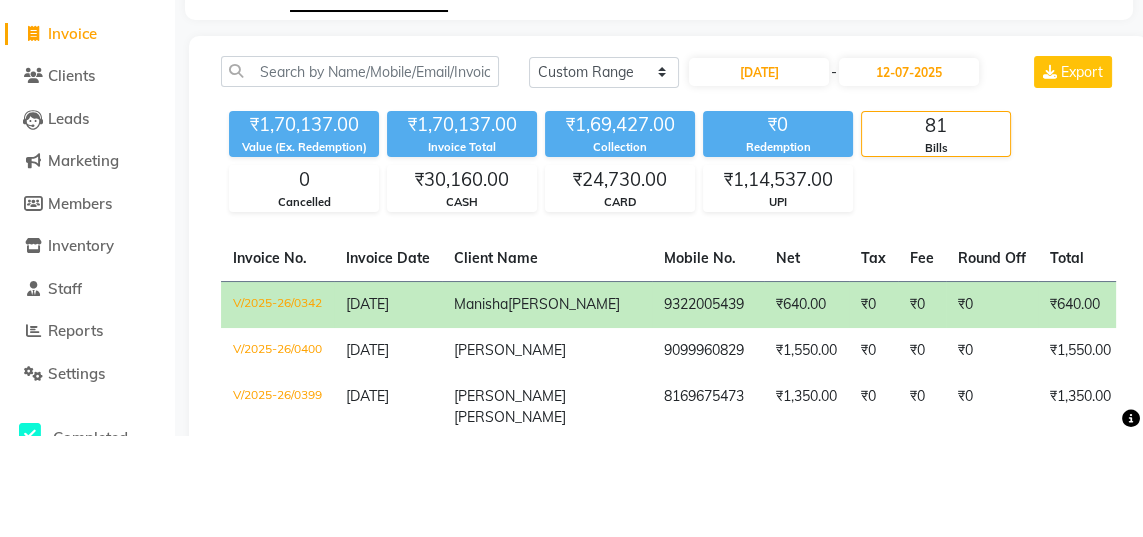 select on "service" 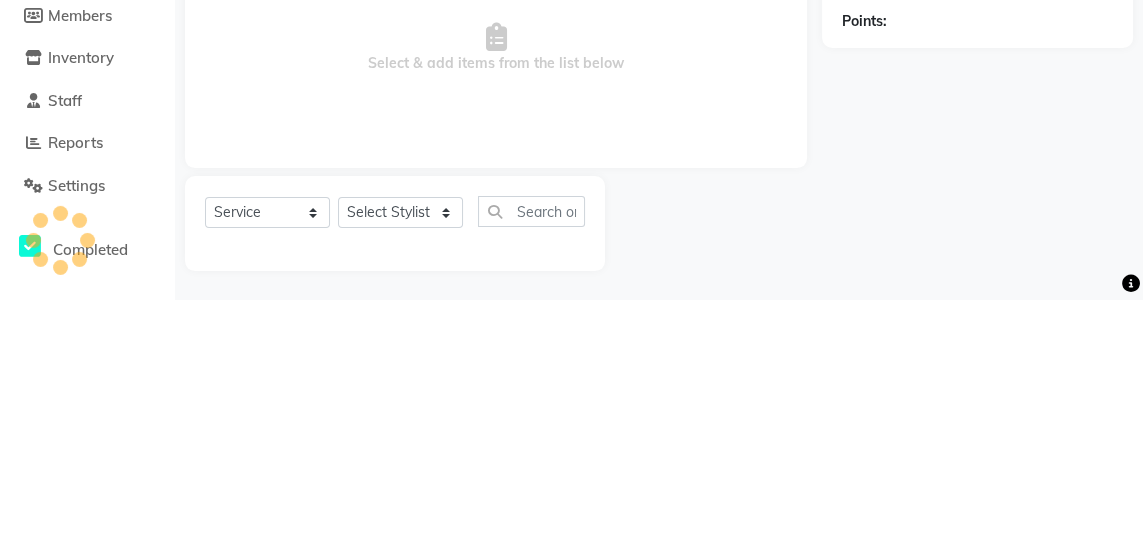 select on "480" 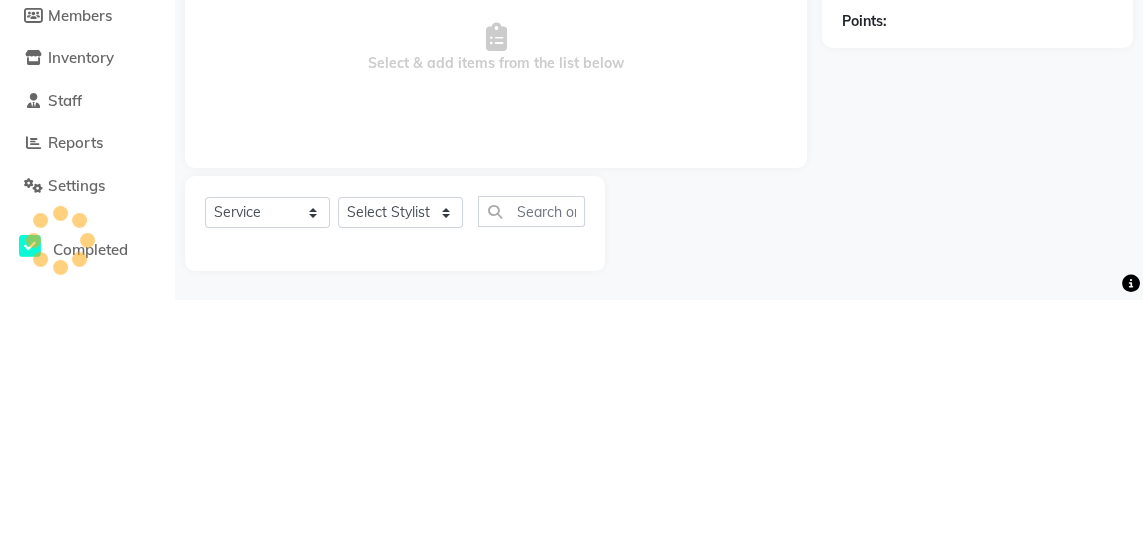 type on "0401" 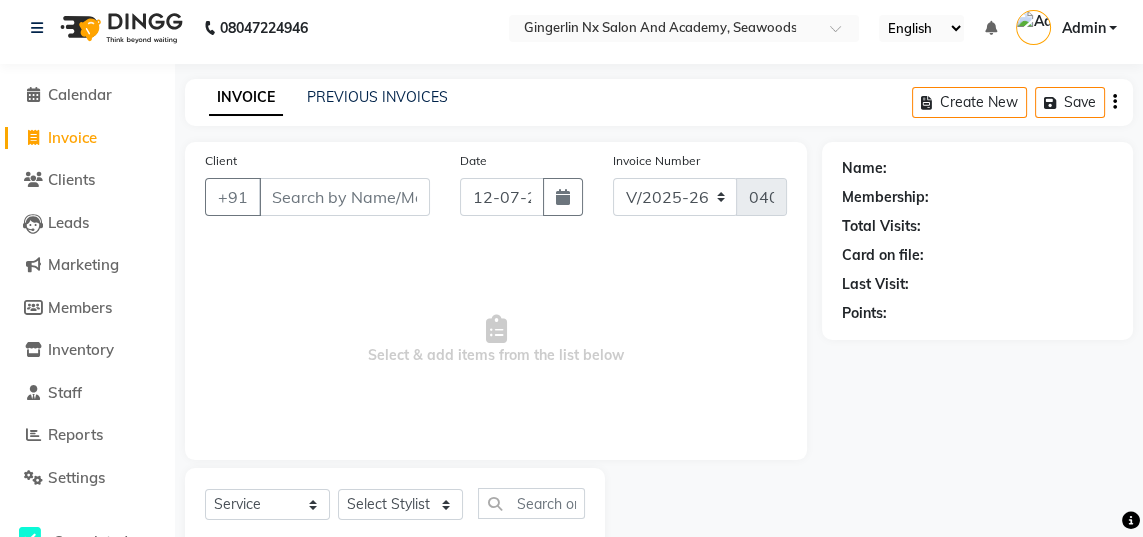 scroll, scrollTop: 0, scrollLeft: 0, axis: both 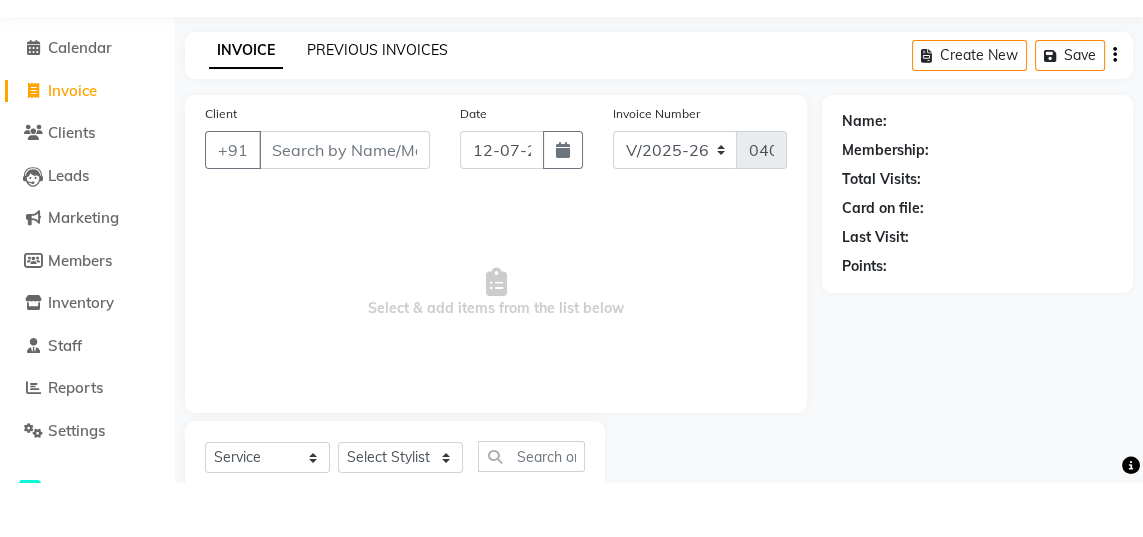 click on "PREVIOUS INVOICES" 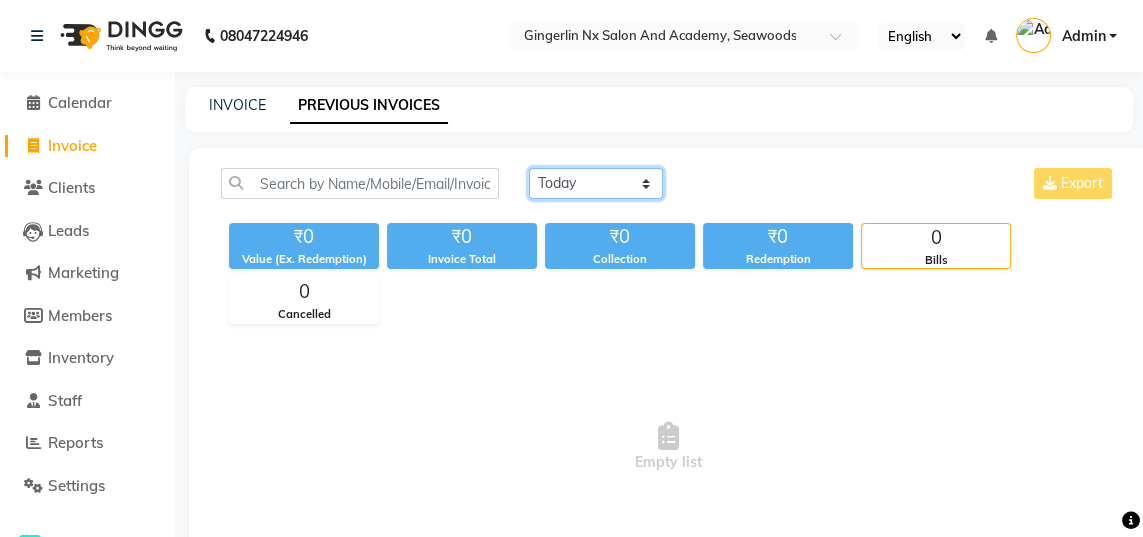 click on "Today Yesterday Custom Range" 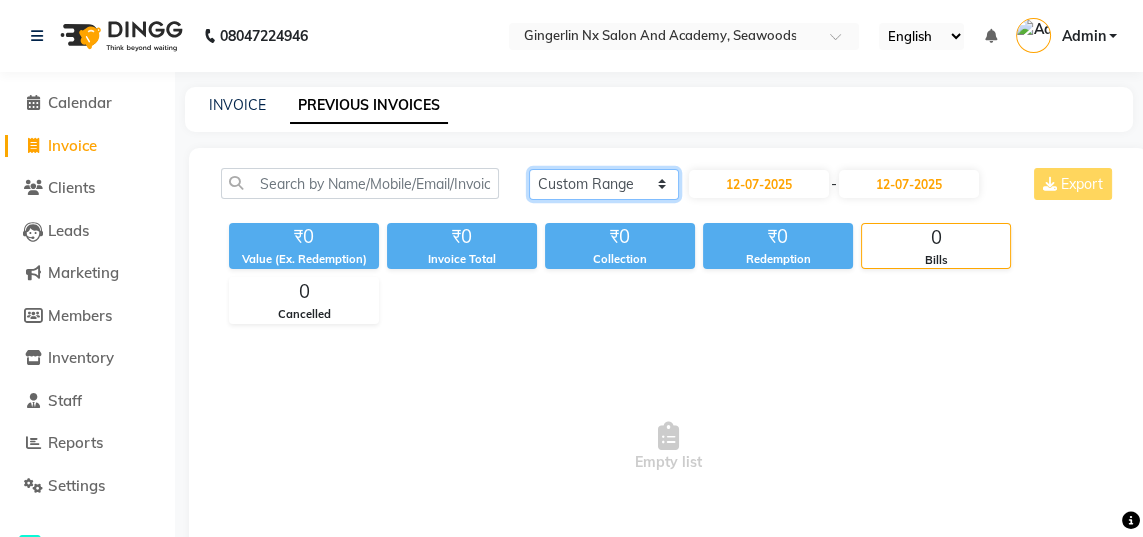 click on "Today Yesterday Custom Range" 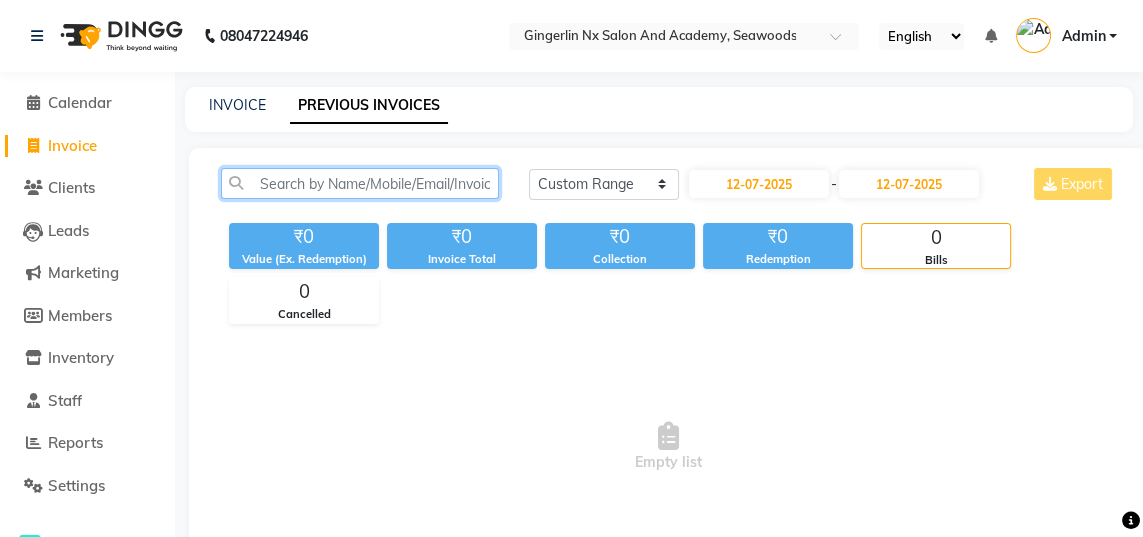 click 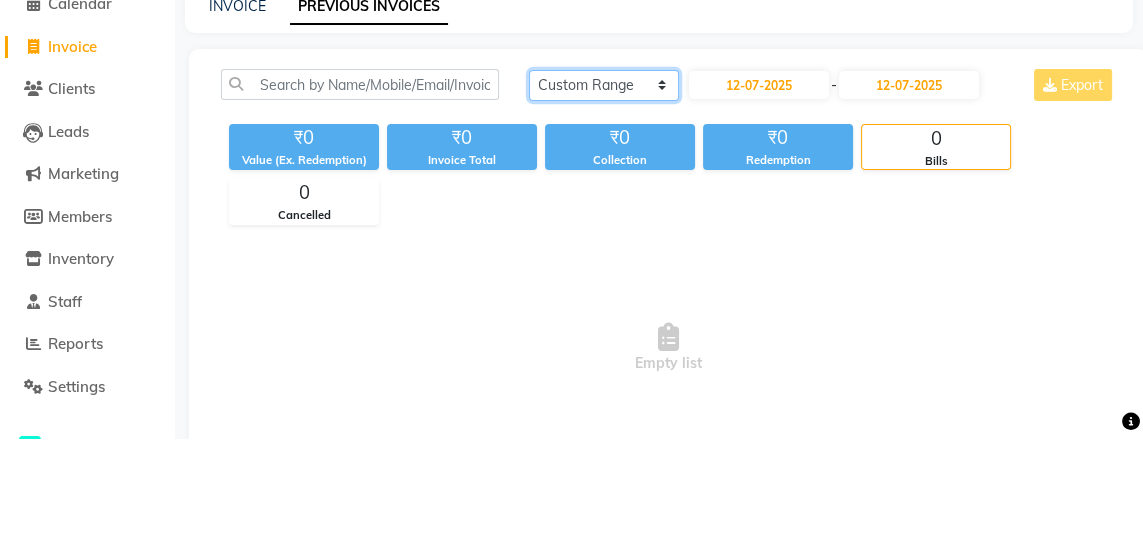 click on "Today Yesterday Custom Range" 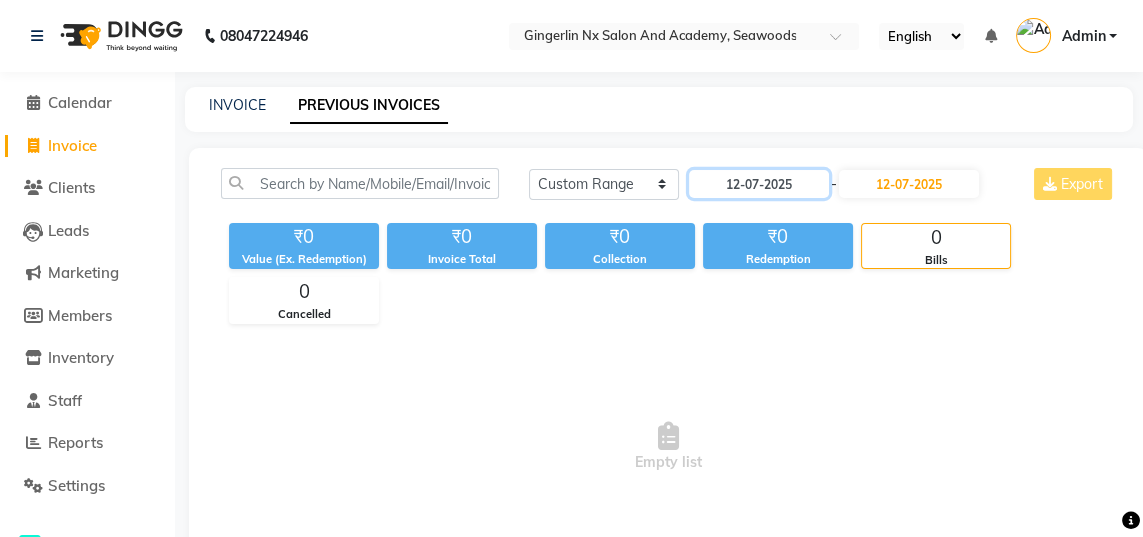 click on "12-07-2025" 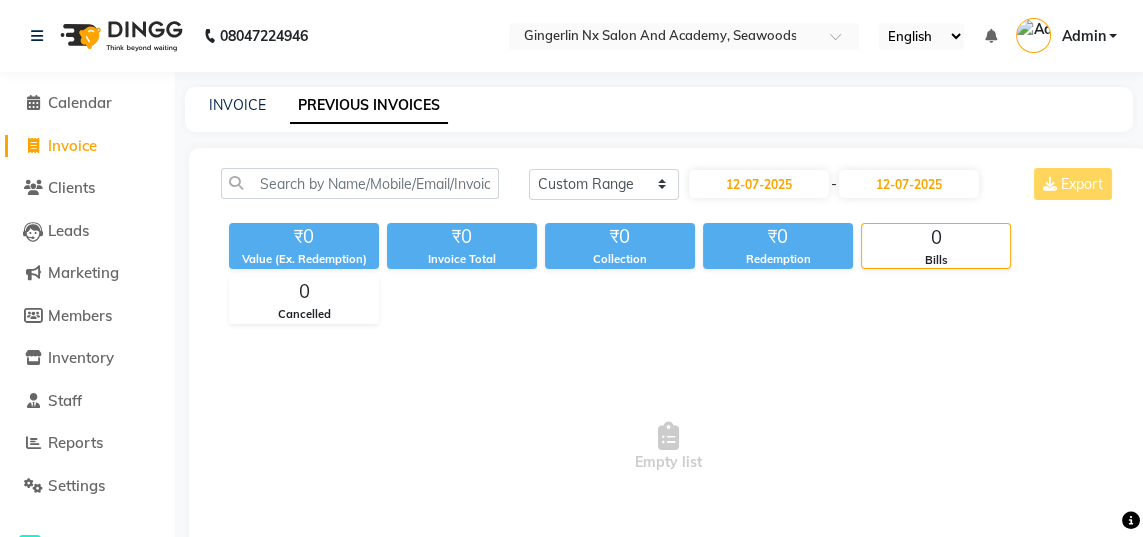 select on "7" 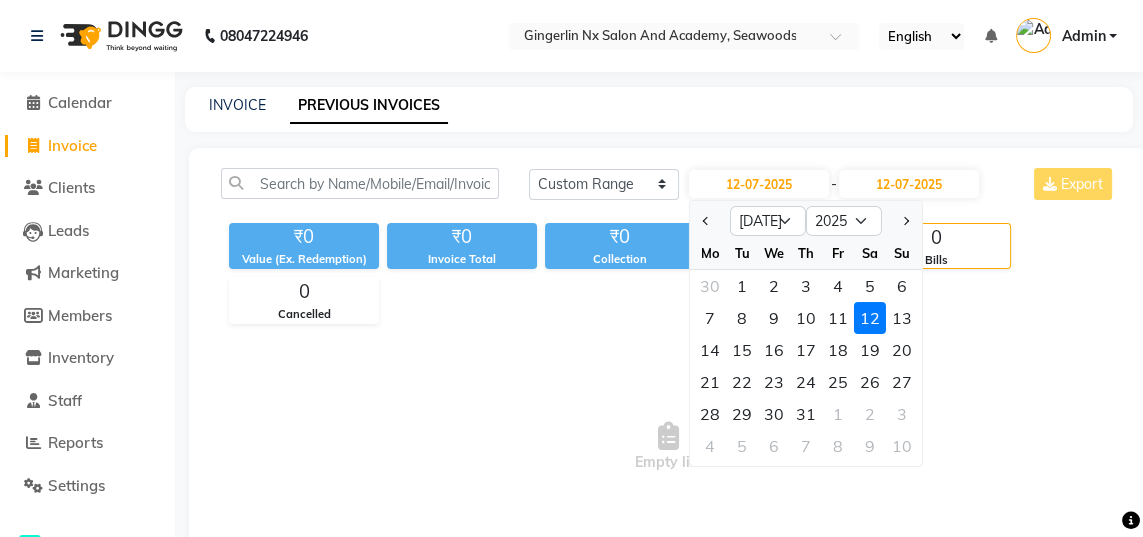 click 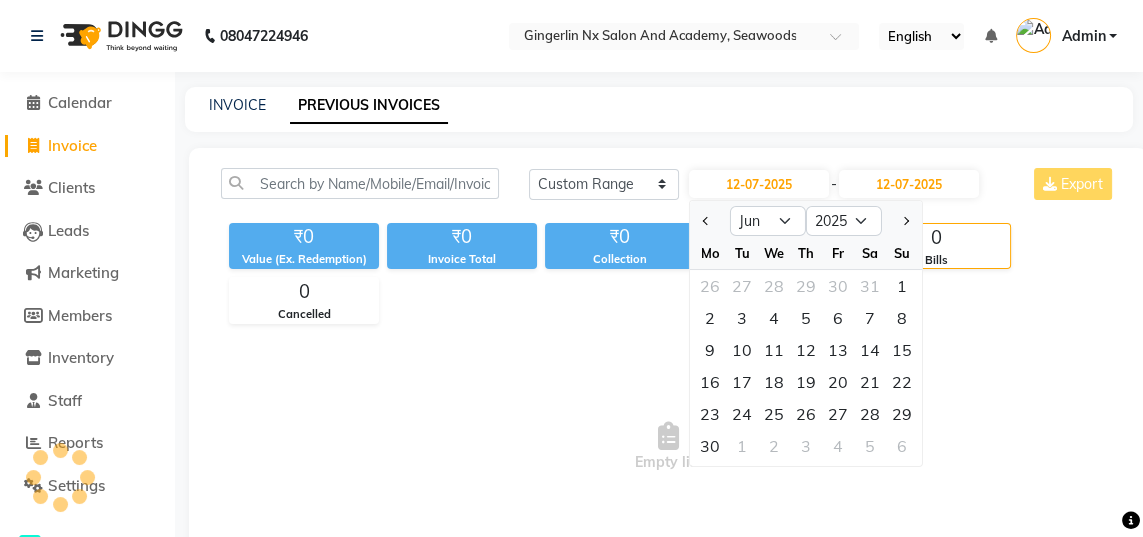 click on "28" 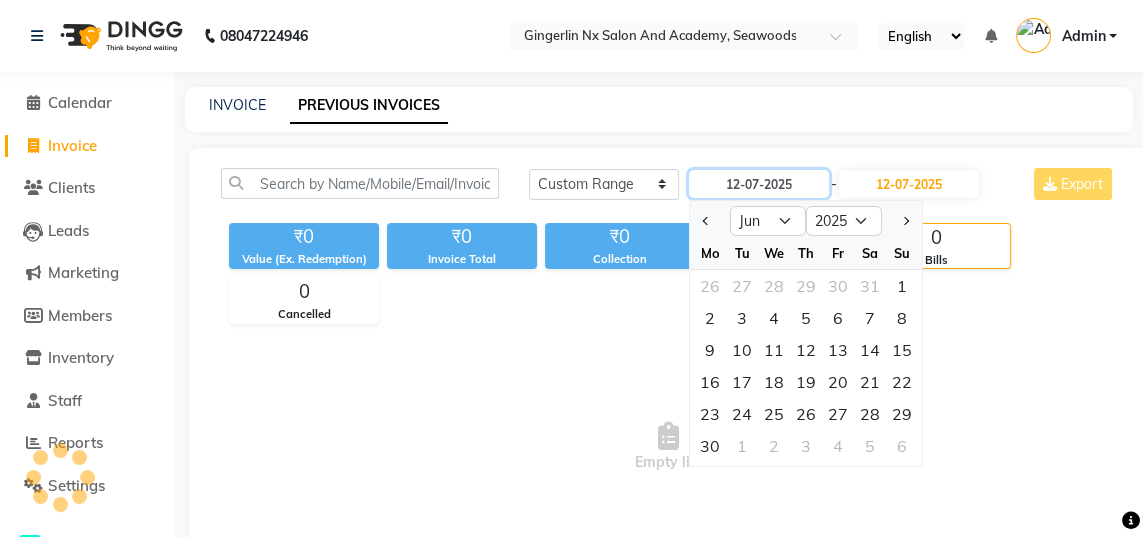 type on "[DATE]" 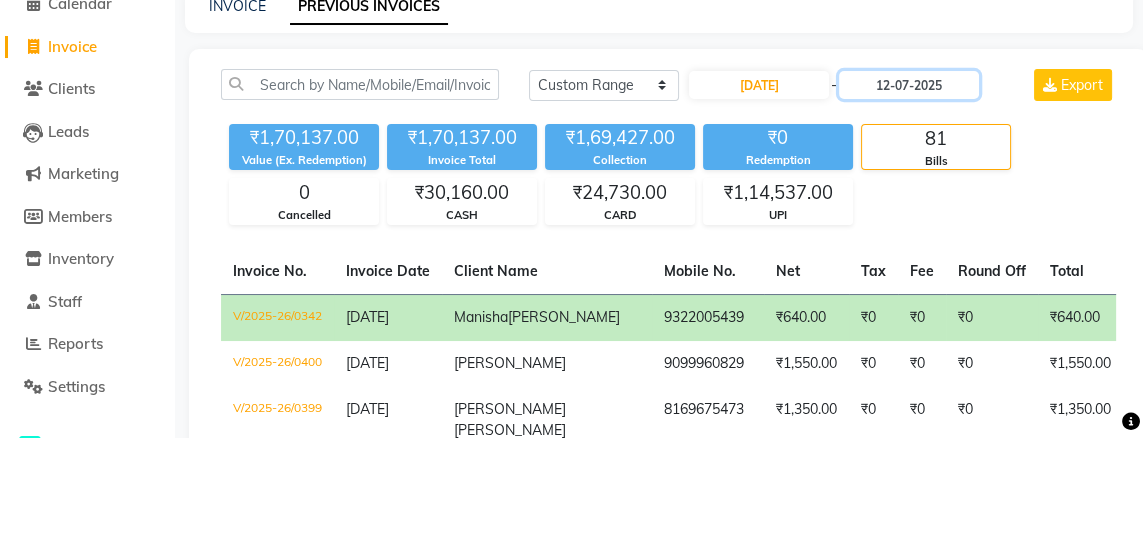 click on "12-07-2025" 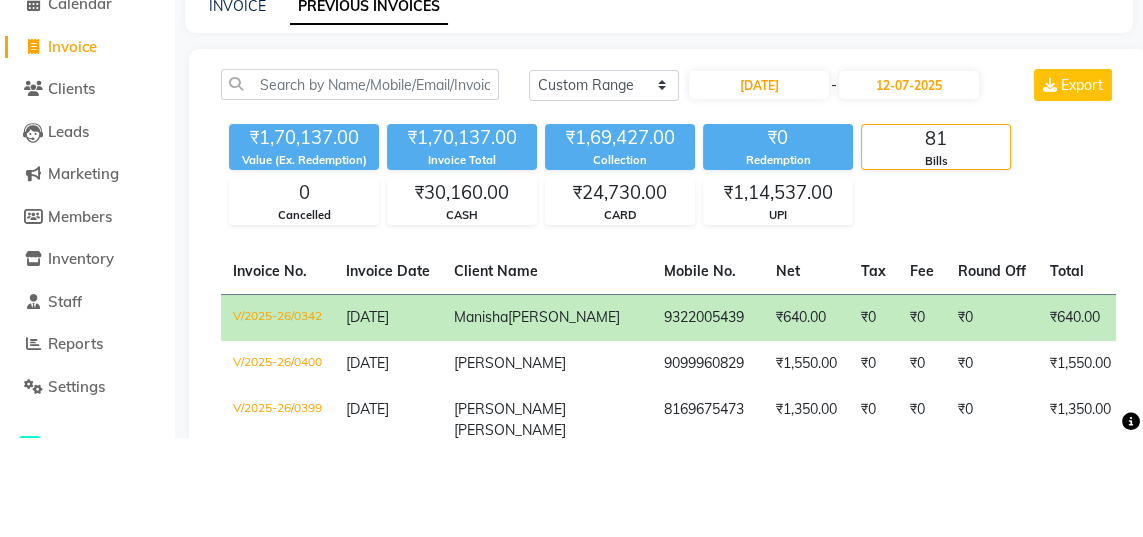 select on "7" 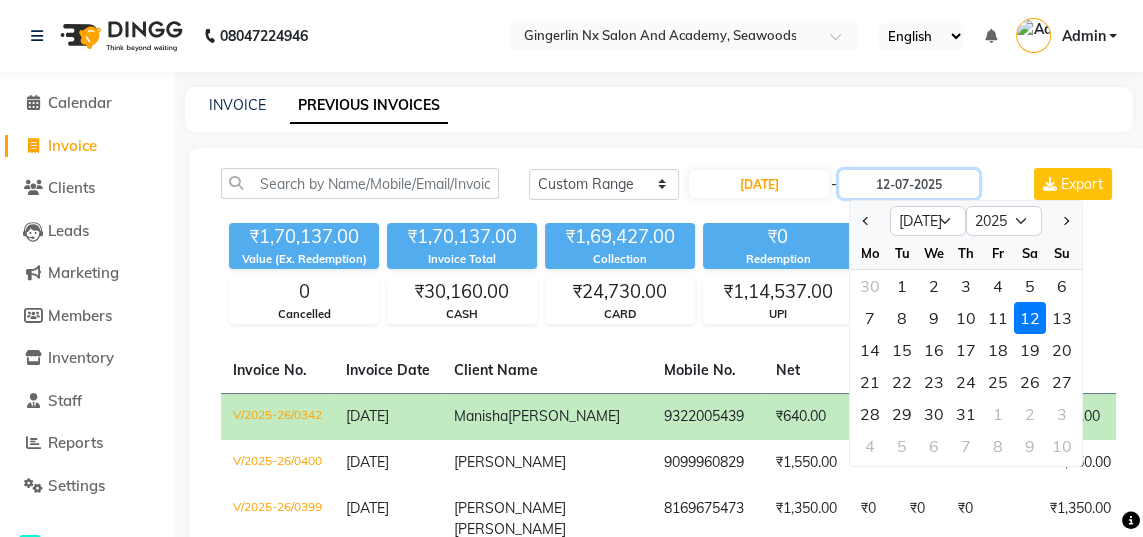 click on "12-07-2025" 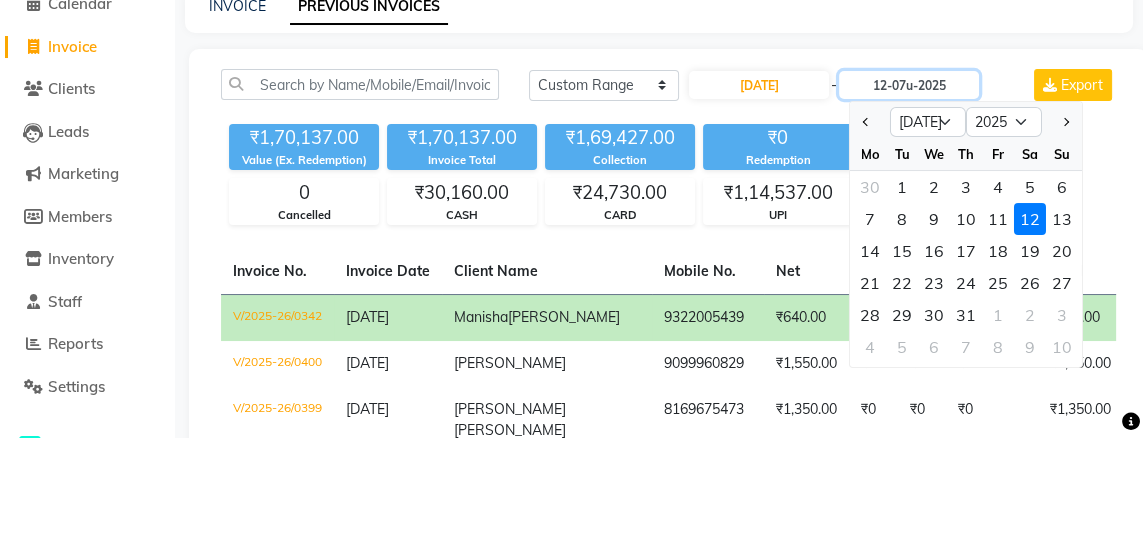 click on "12-07u-2025" 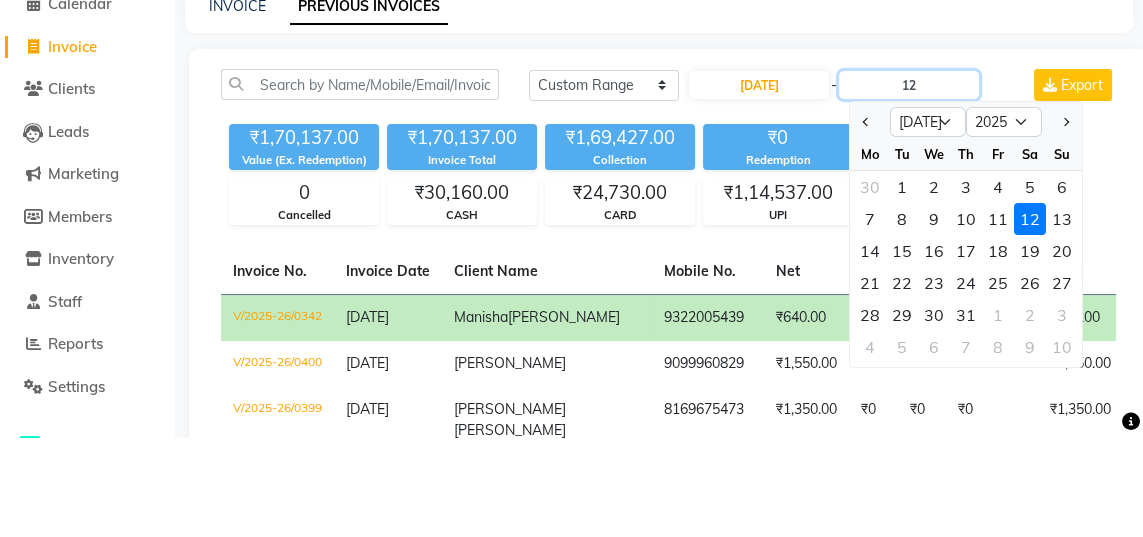 type on "1" 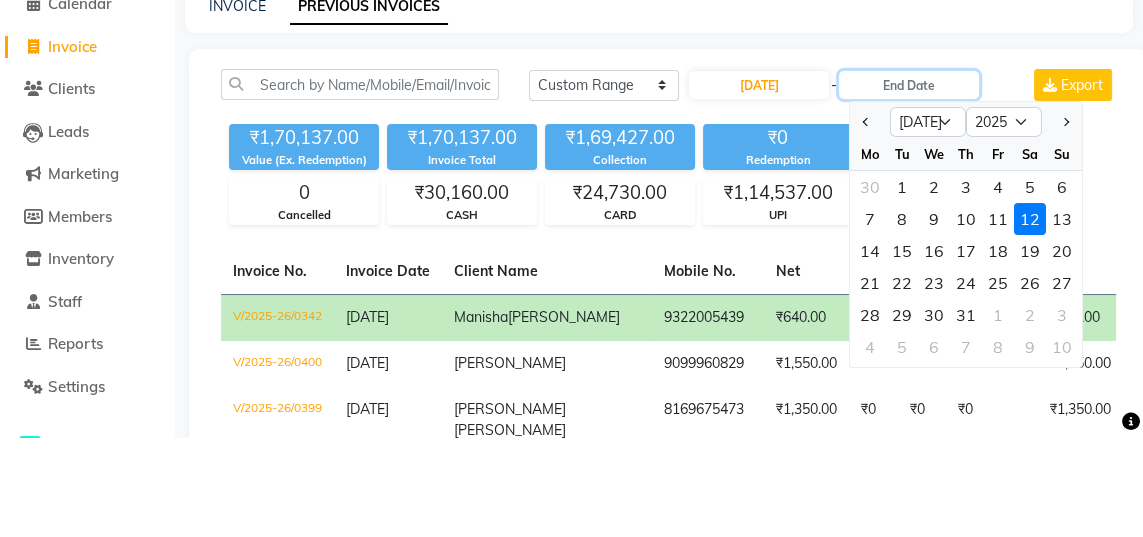 type 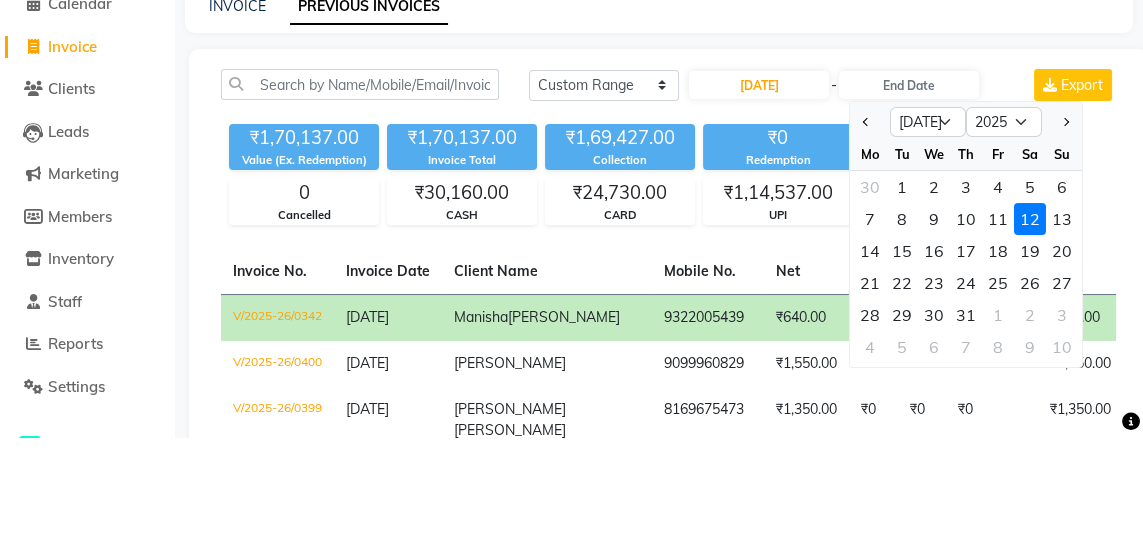 click 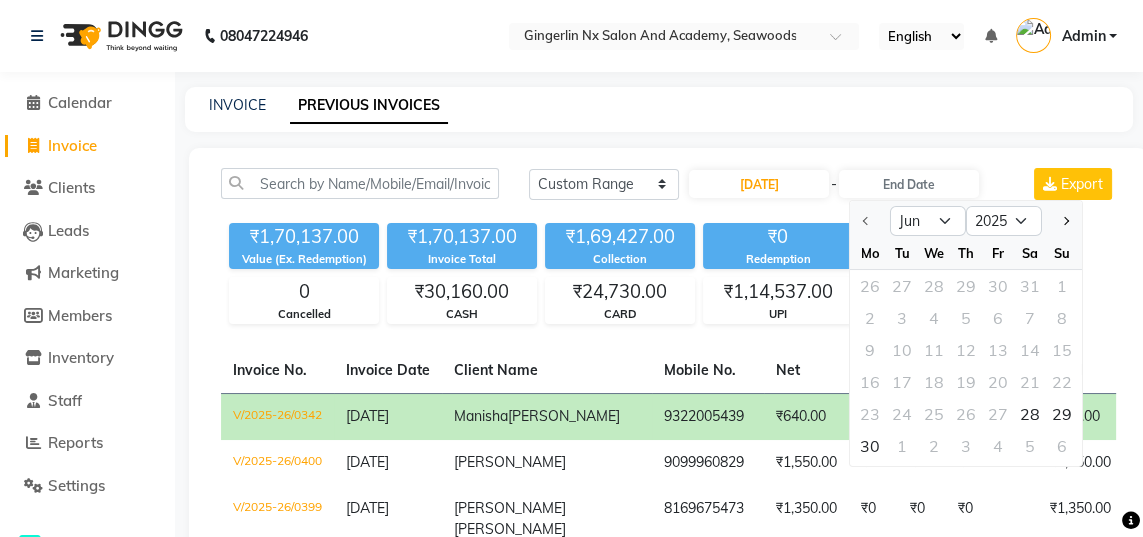 click 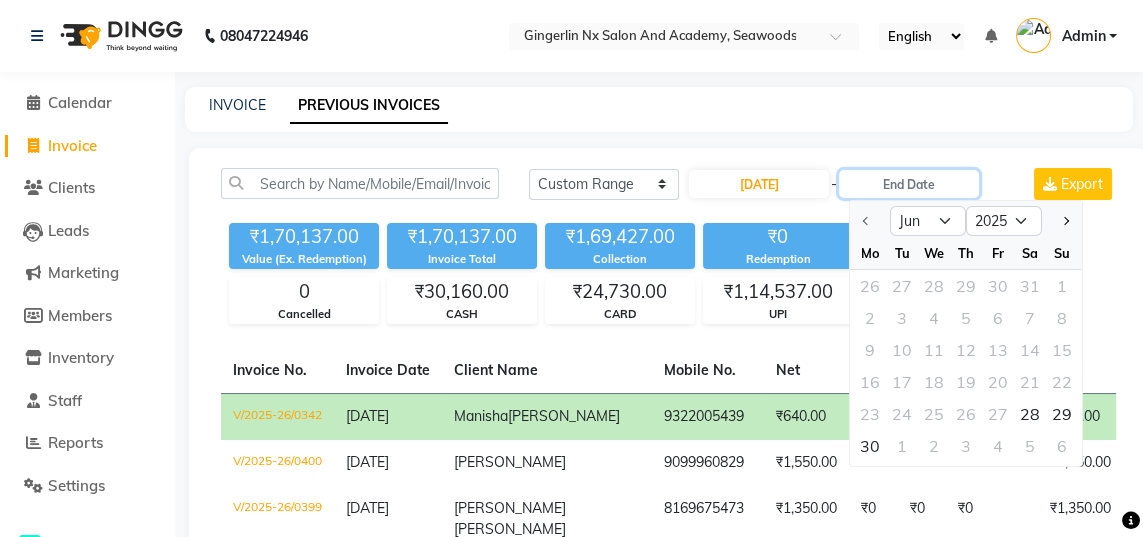 type on "[DATE]" 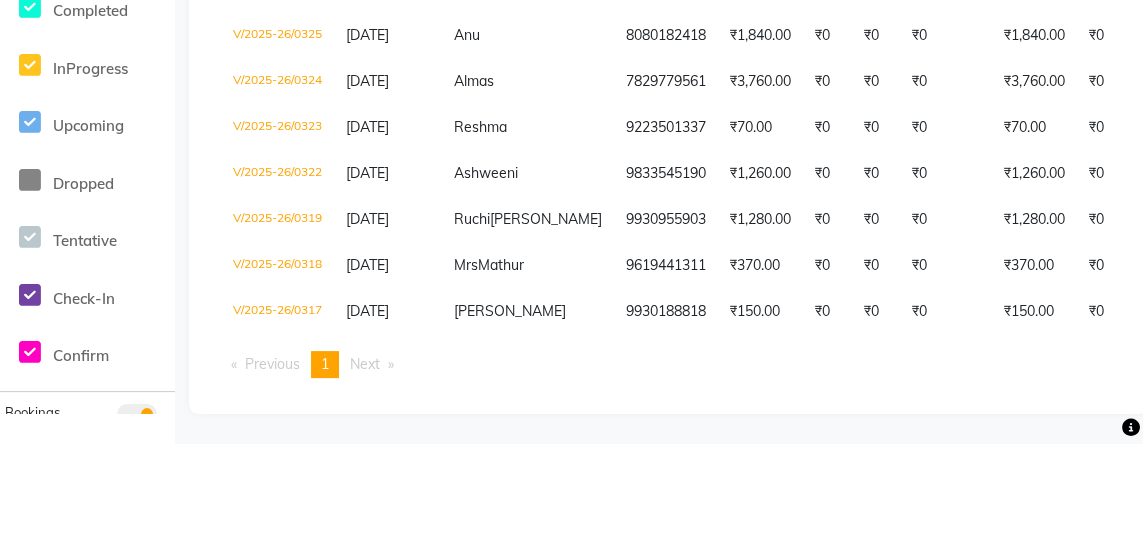 scroll, scrollTop: 479, scrollLeft: 0, axis: vertical 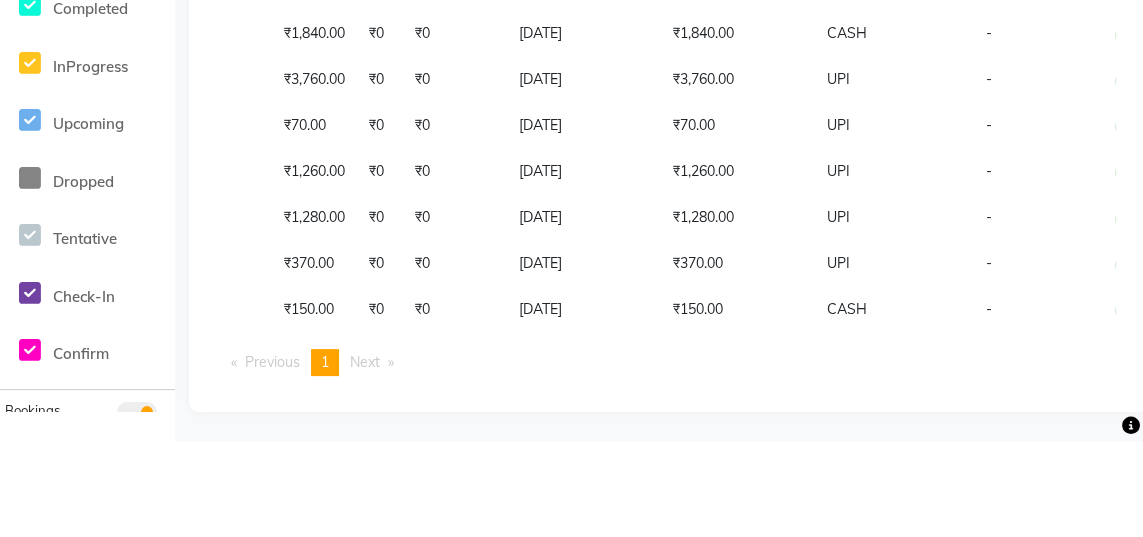 click on "UPI" 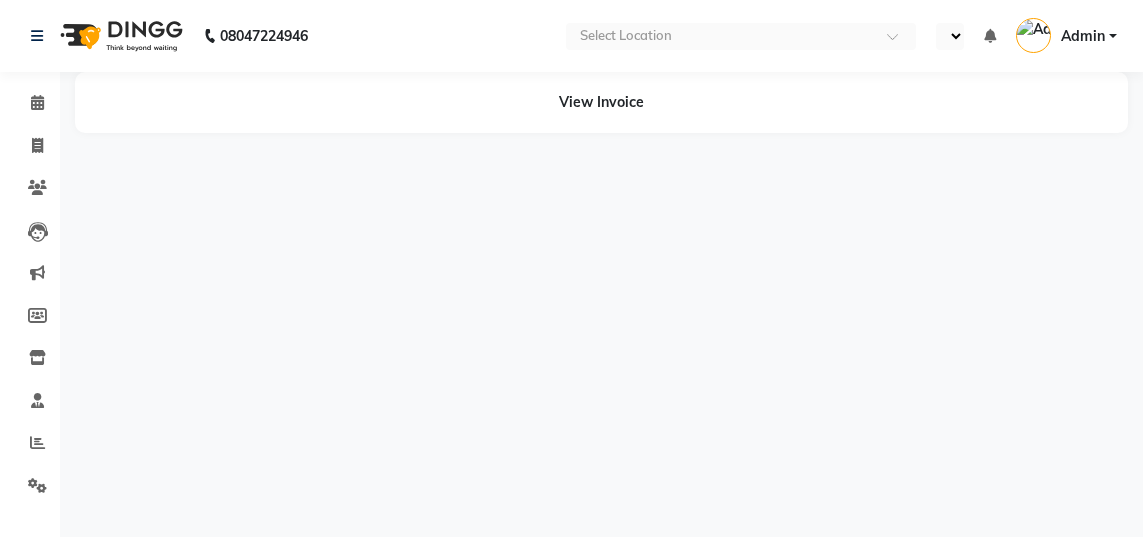 scroll, scrollTop: 0, scrollLeft: 0, axis: both 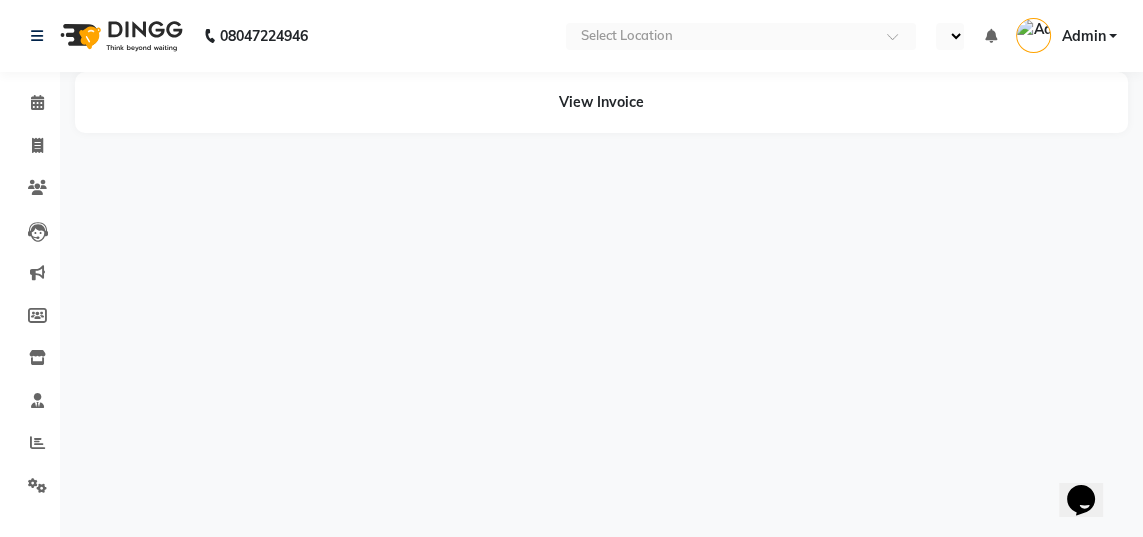 select on "en" 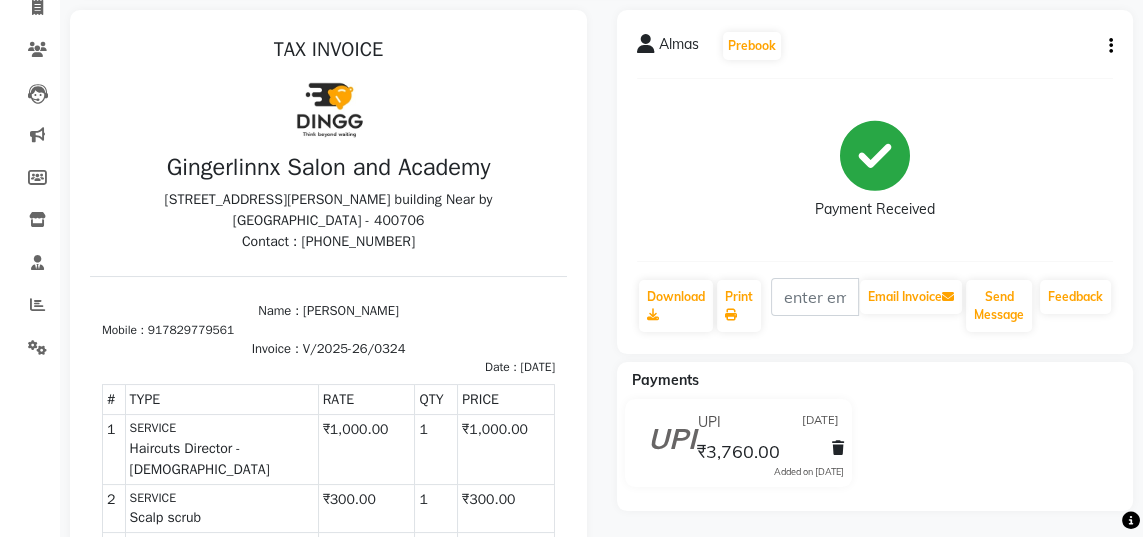 scroll, scrollTop: 134, scrollLeft: 0, axis: vertical 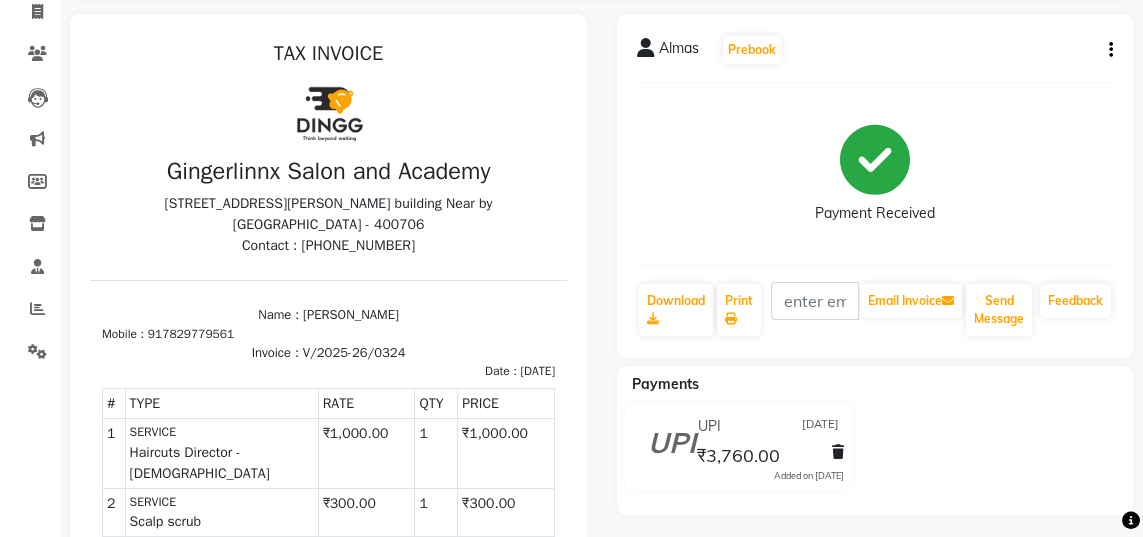 click 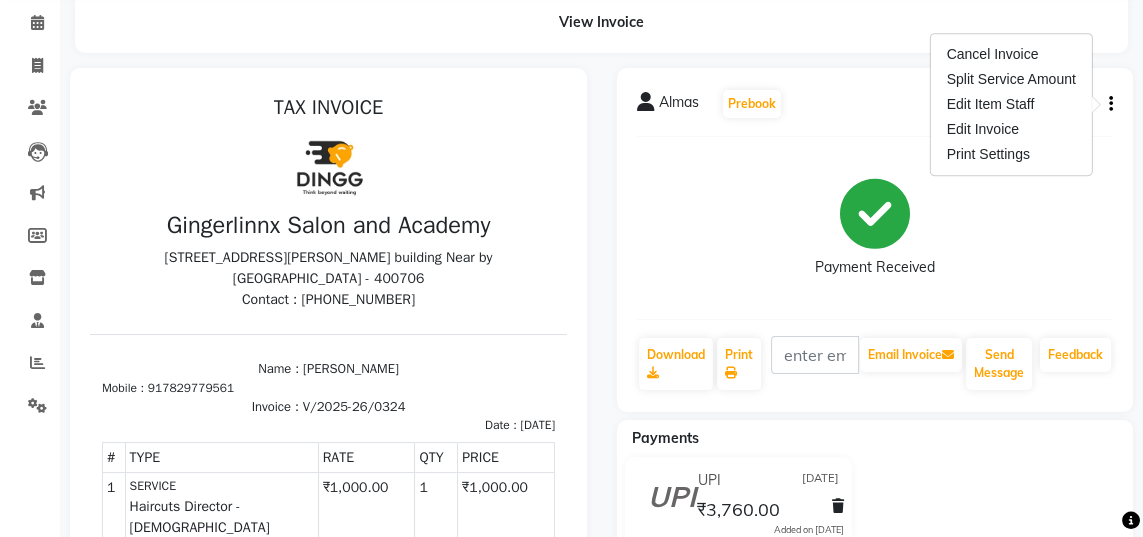 scroll, scrollTop: 78, scrollLeft: 0, axis: vertical 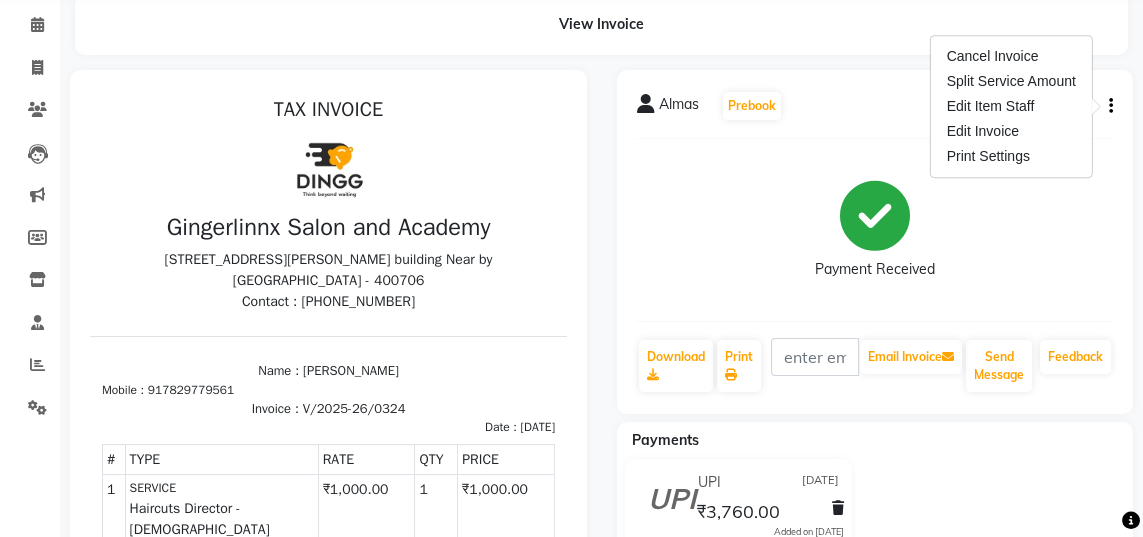 click on "Edit Invoice" at bounding box center [1011, 131] 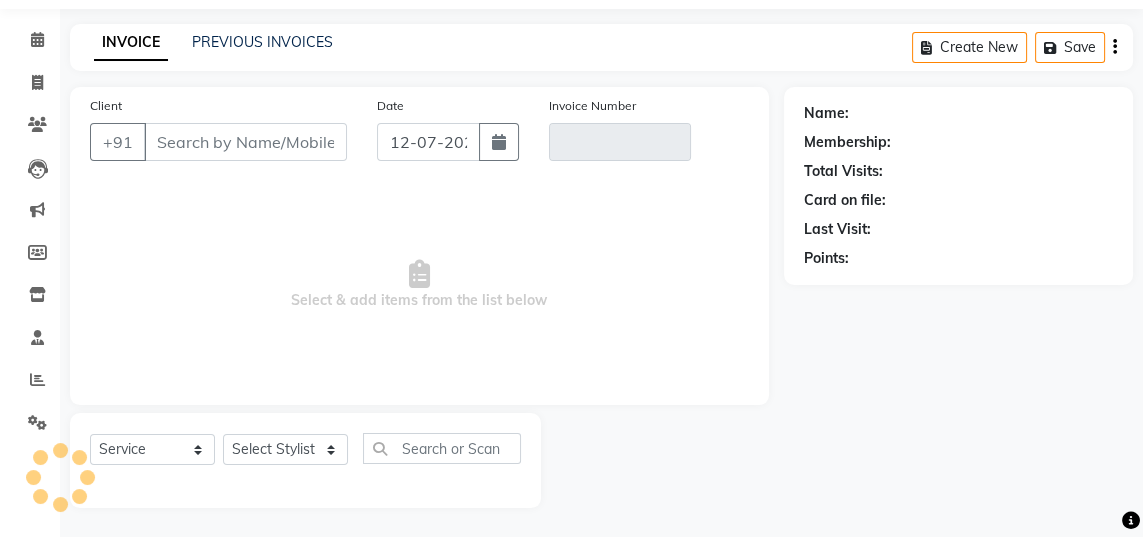 scroll, scrollTop: 63, scrollLeft: 0, axis: vertical 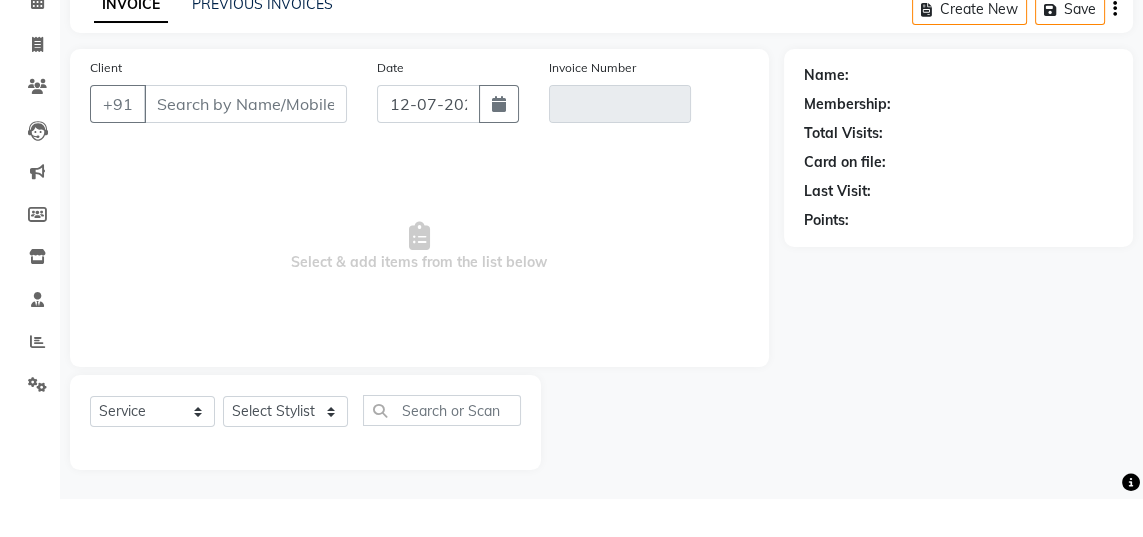 click on "Select & add items from the list below" at bounding box center (419, 285) 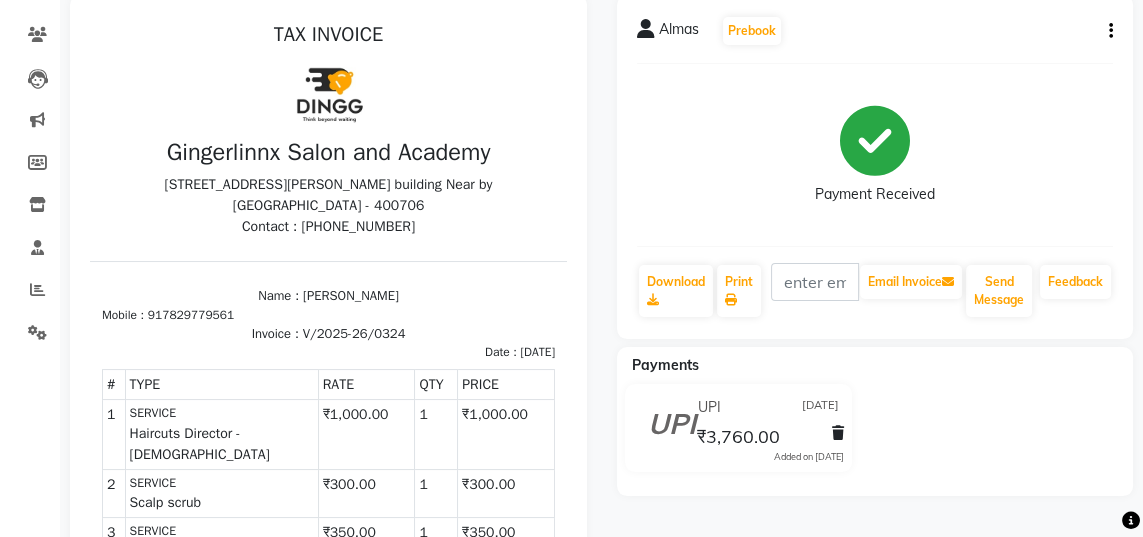 scroll, scrollTop: 165, scrollLeft: 0, axis: vertical 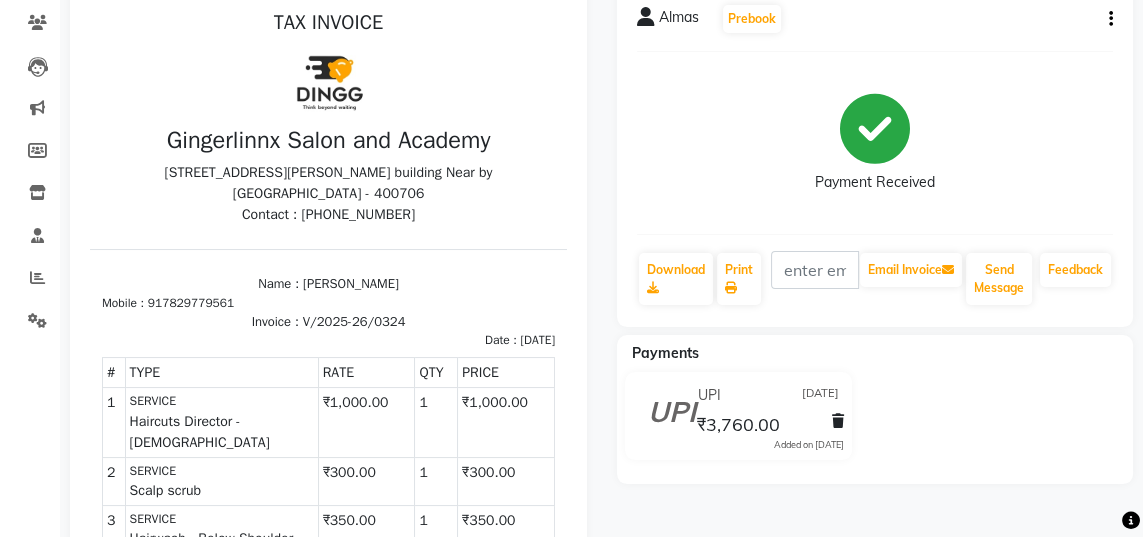 click on "UPI" 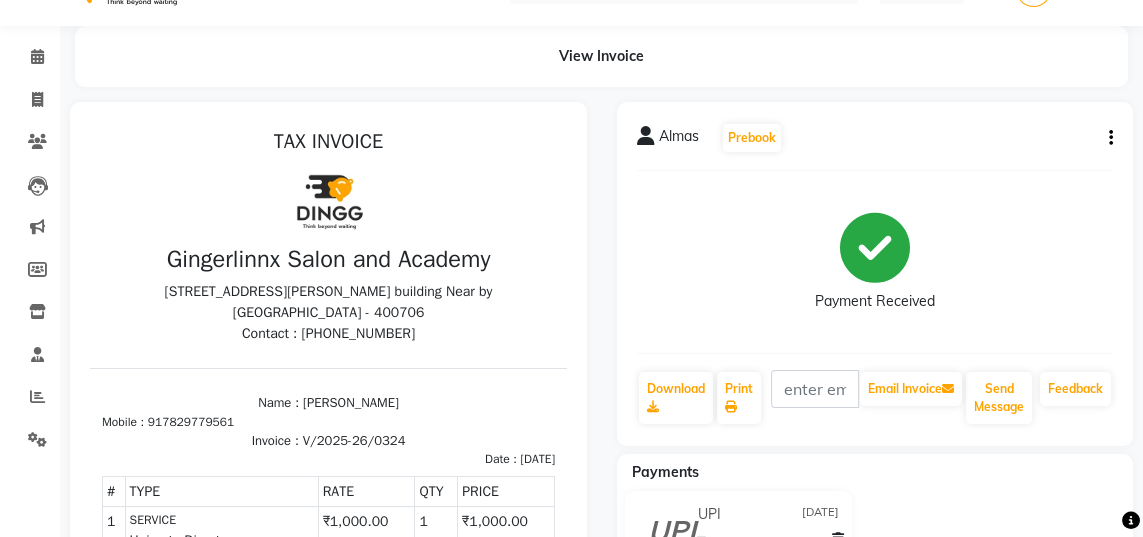 scroll, scrollTop: 0, scrollLeft: 0, axis: both 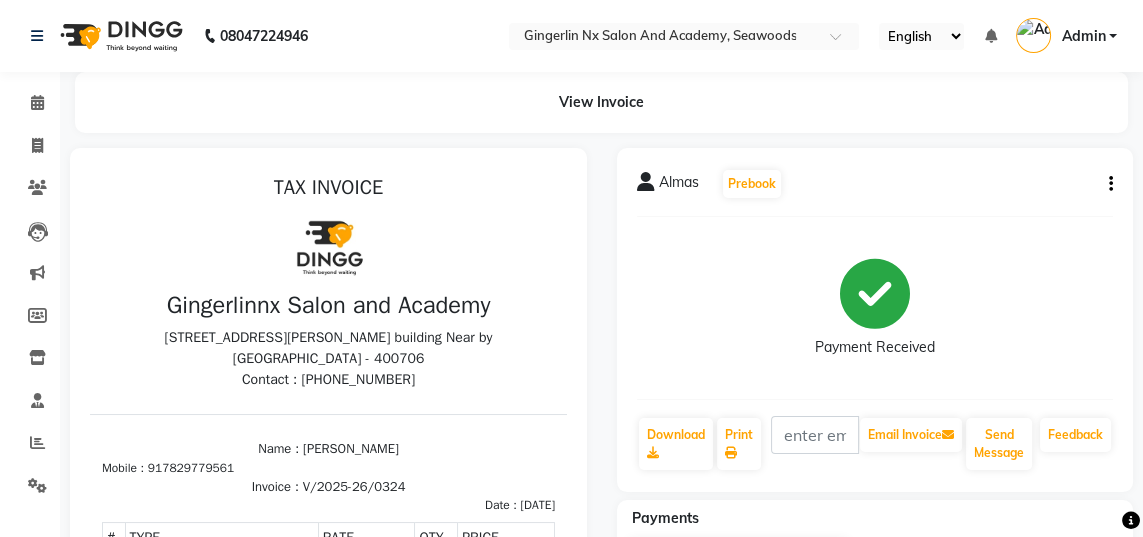 click 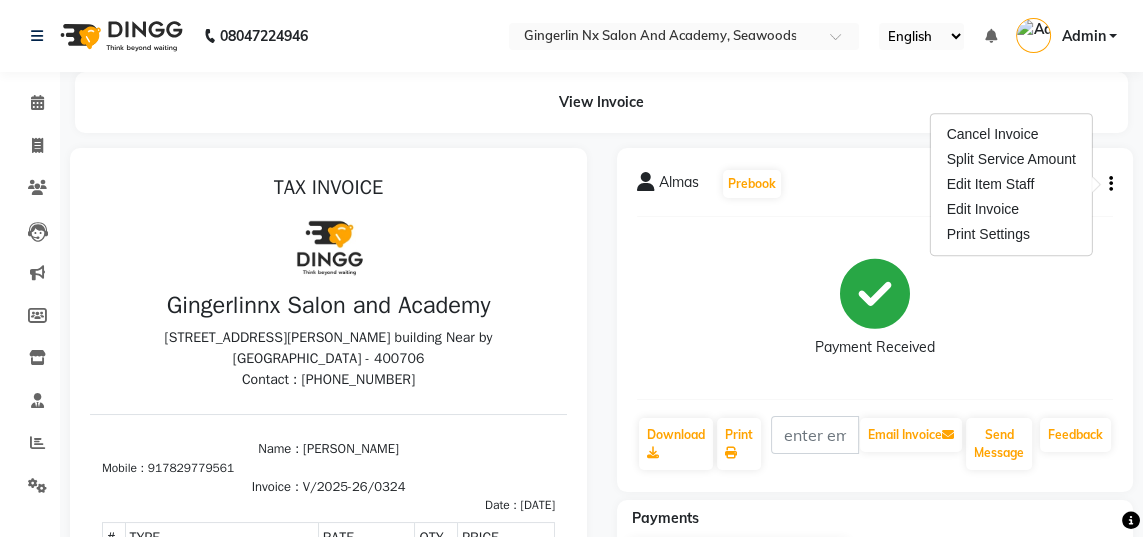 click on "Edit Invoice" at bounding box center [1011, 209] 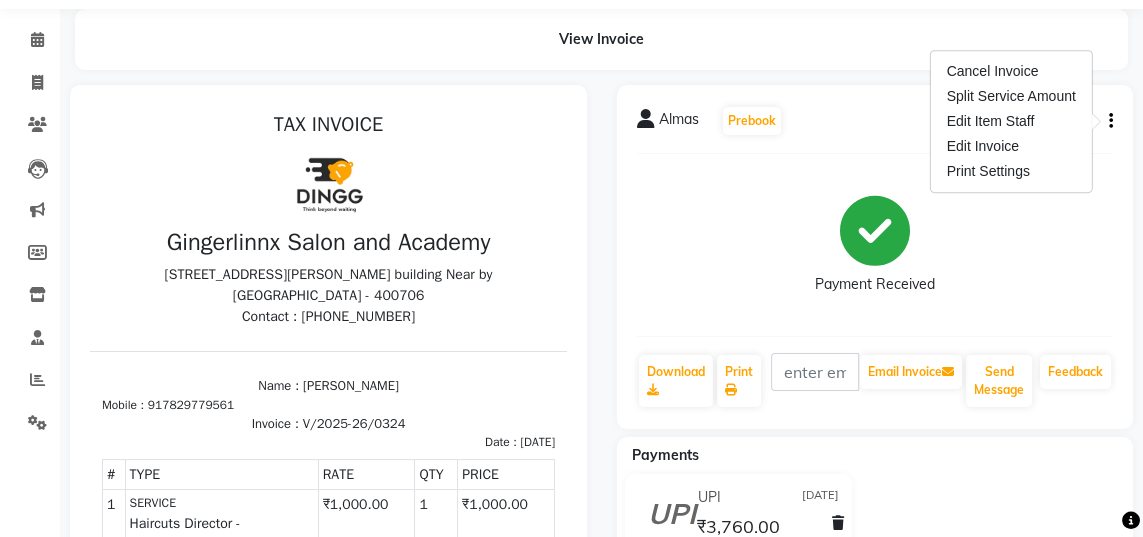select on "service" 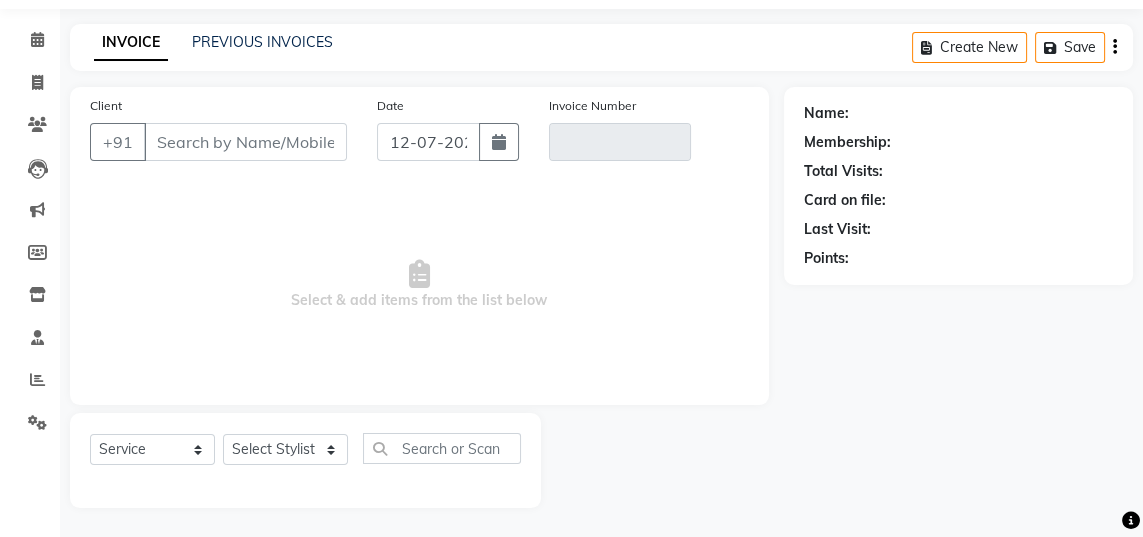 type on "7829779561" 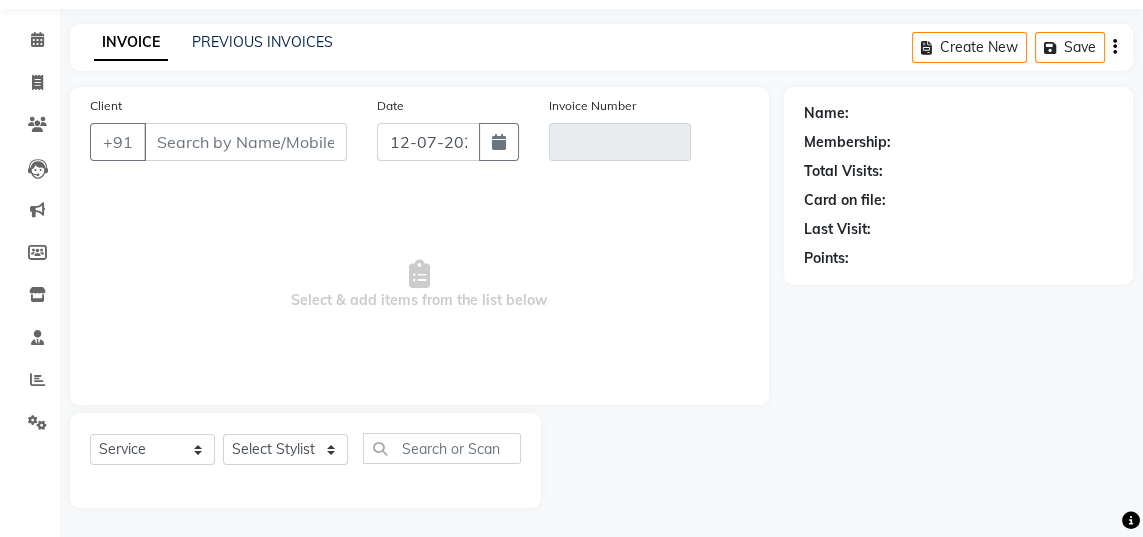 type on "V/2025-26/0324" 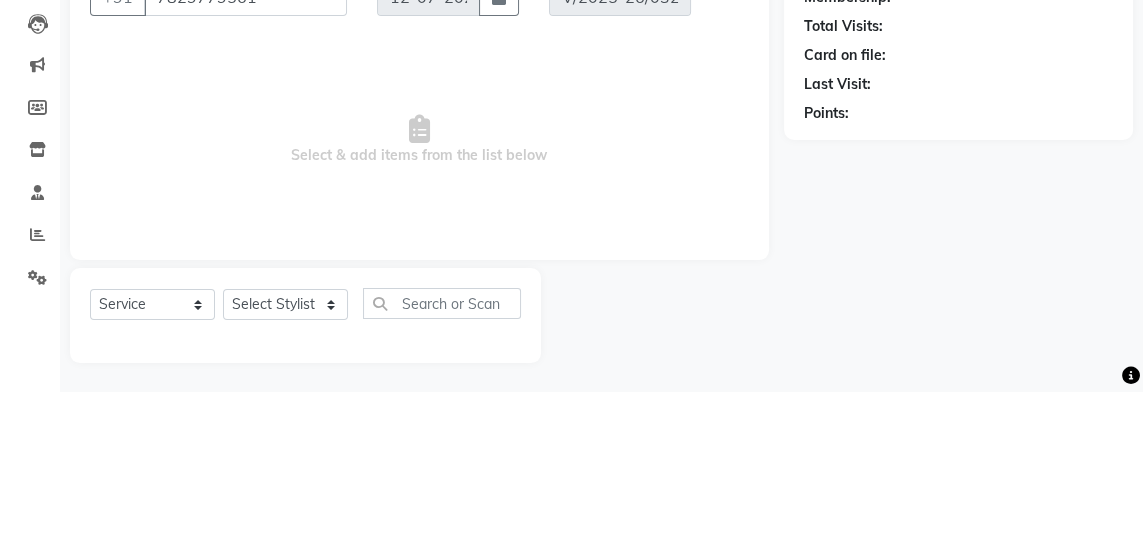 scroll, scrollTop: 63, scrollLeft: 0, axis: vertical 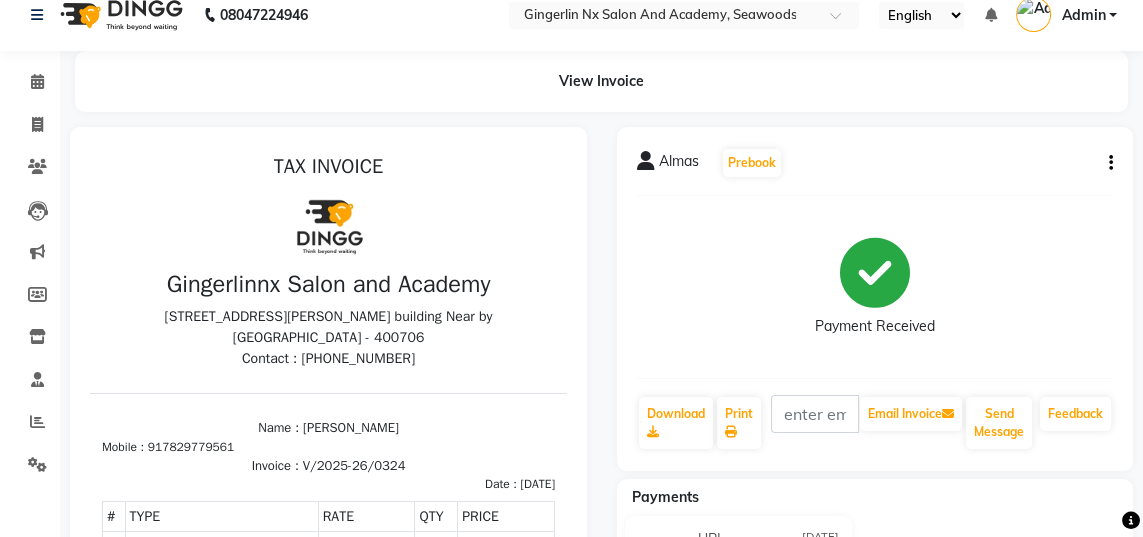 click on "Almas   Prebook   Payment Received  Download  Print   Email Invoice   Send Message Feedback" 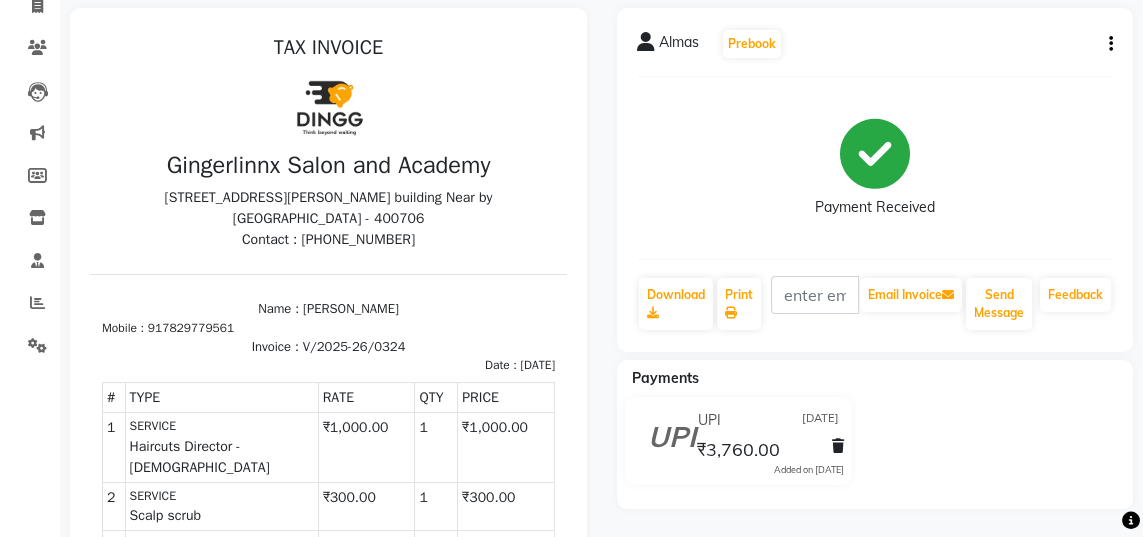 scroll, scrollTop: 146, scrollLeft: 0, axis: vertical 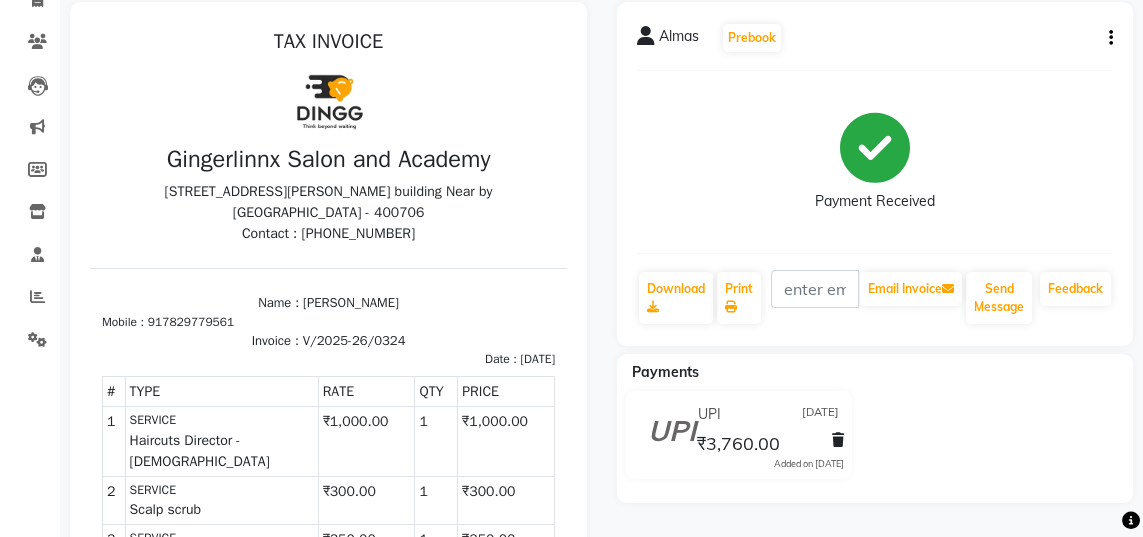 click on "UPI [DATE] ₹3,760.00  Added on [DATE]" 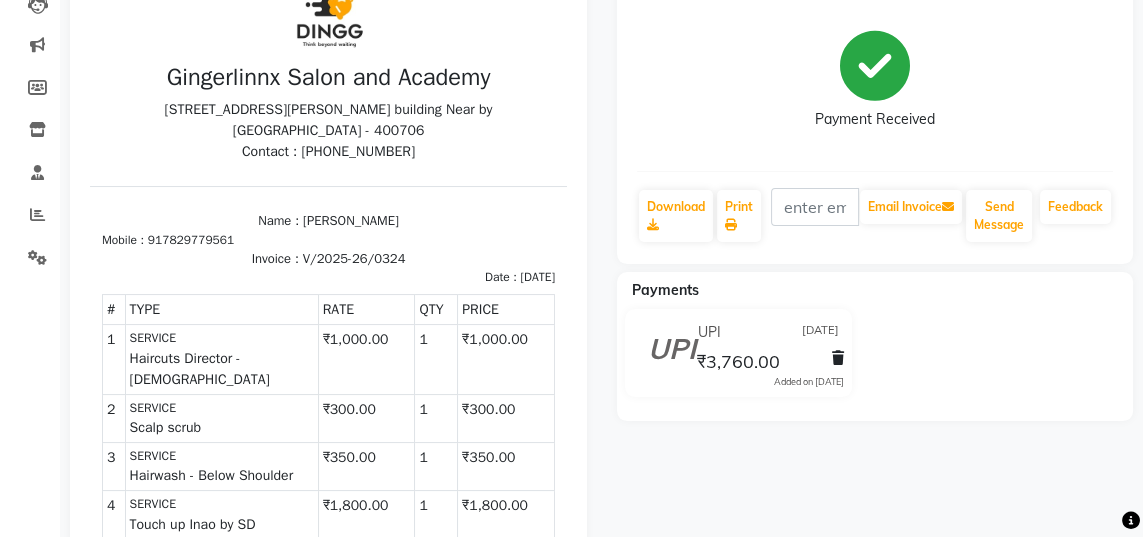 scroll, scrollTop: 0, scrollLeft: 0, axis: both 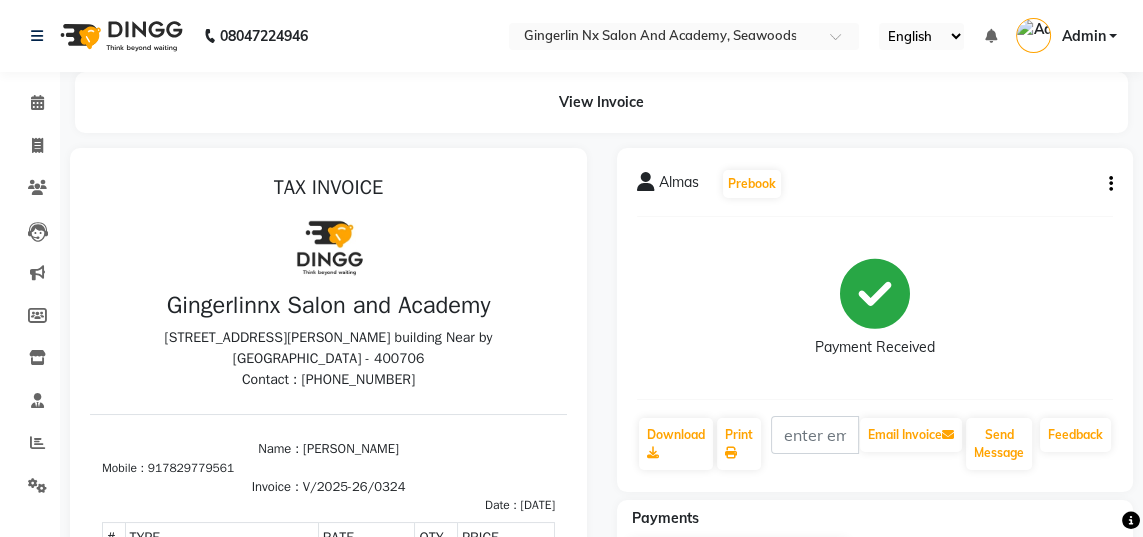 click 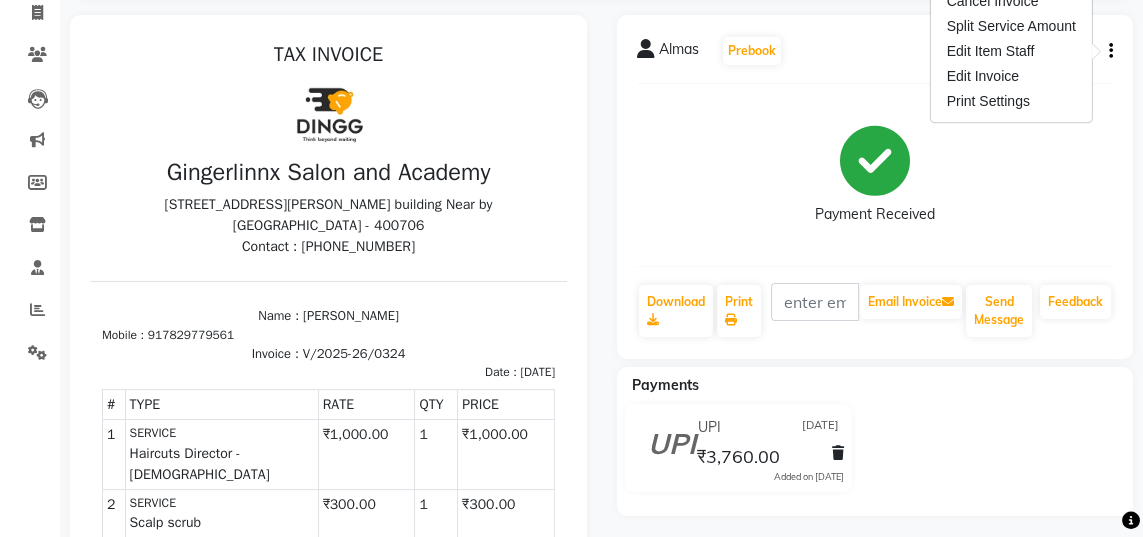 scroll, scrollTop: 136, scrollLeft: 0, axis: vertical 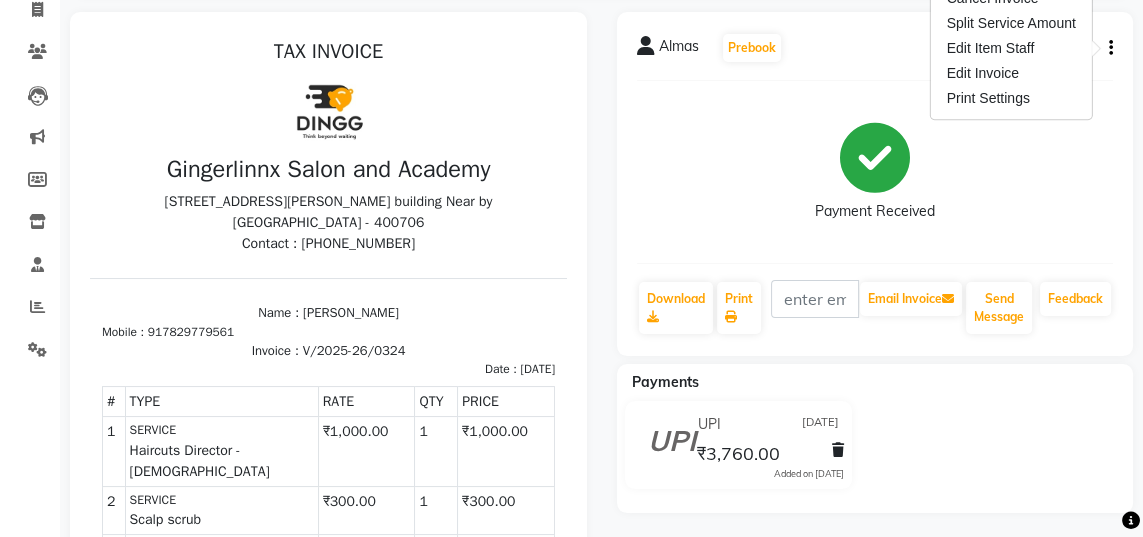 click on "₹3,760.00" 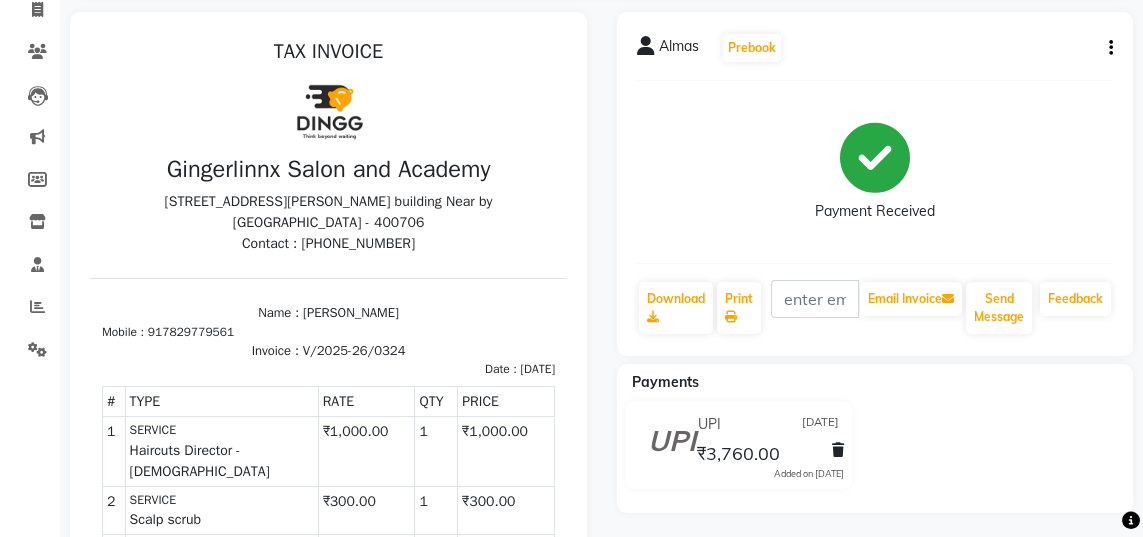 click on "UPI" 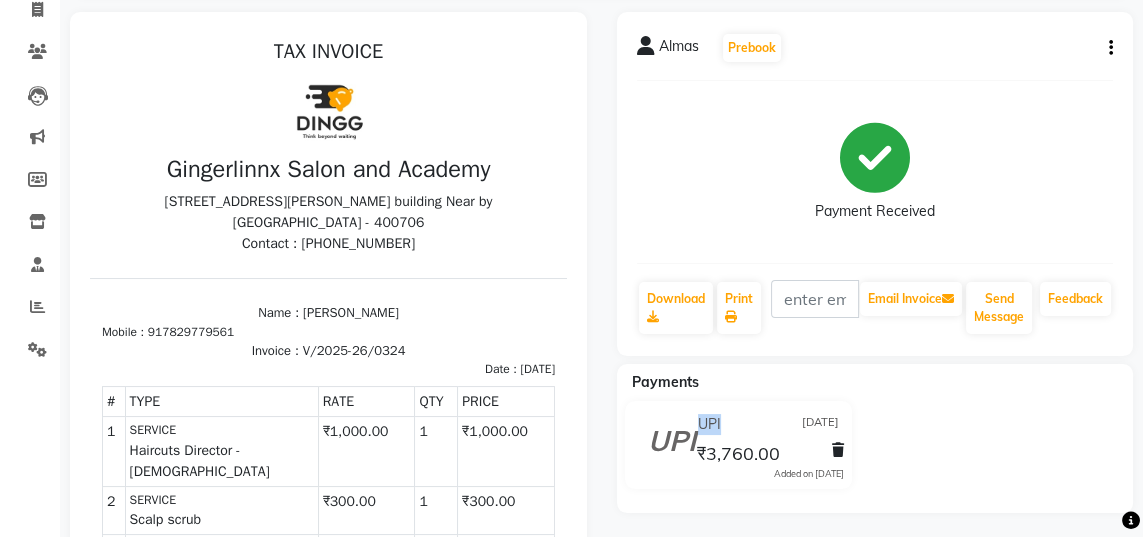 click on "UPI" 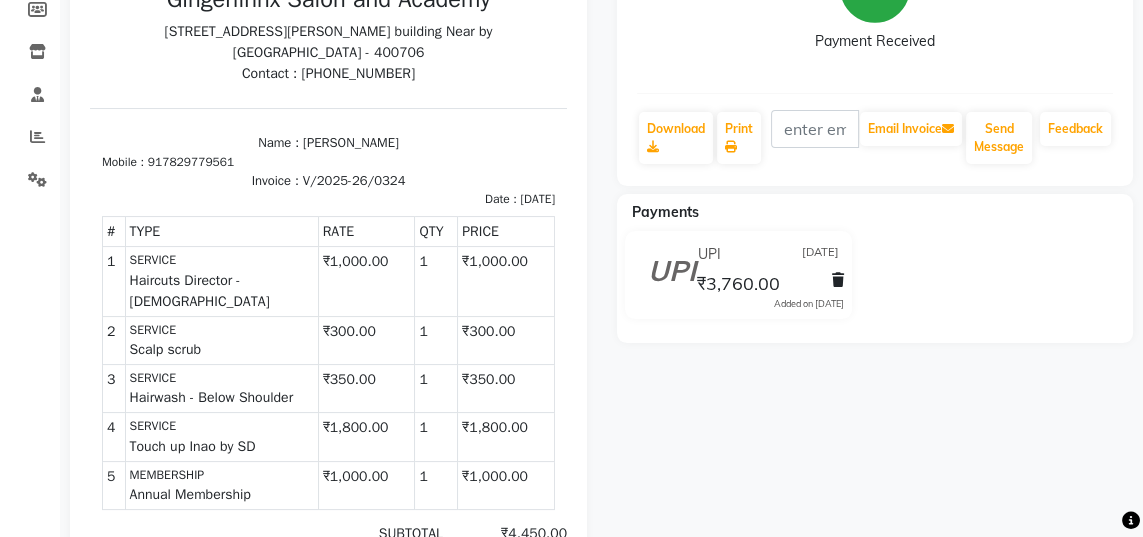 scroll, scrollTop: 305, scrollLeft: 0, axis: vertical 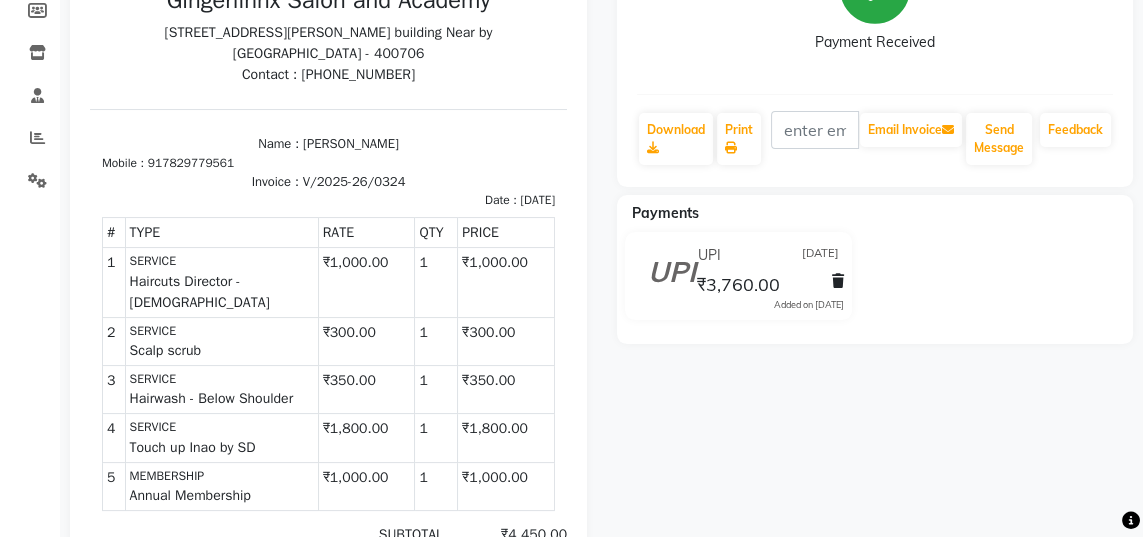 click 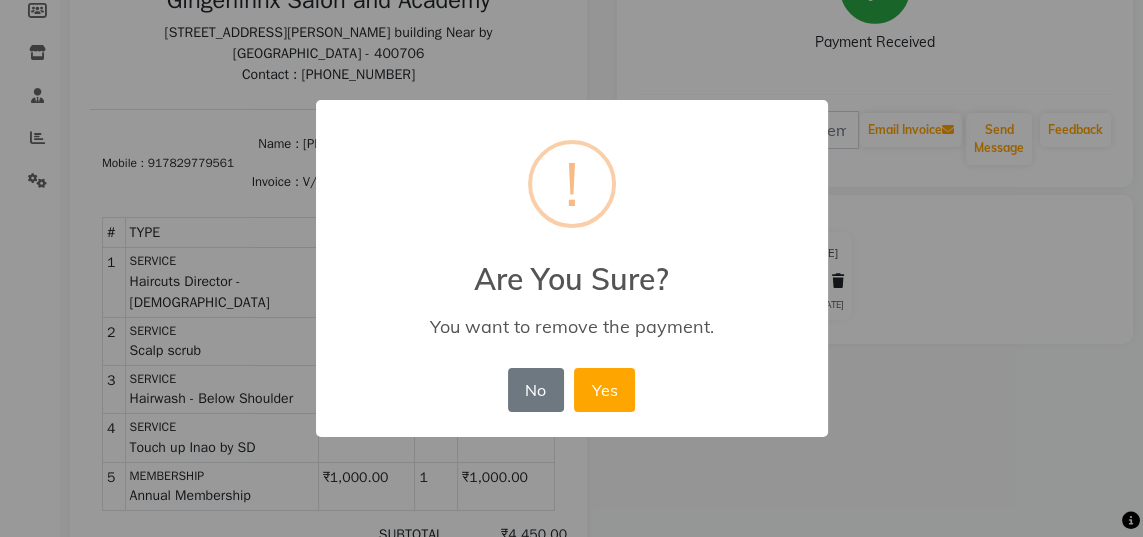 click on "× ! Are You Sure? You want to remove the payment. No No Yes" at bounding box center (571, 268) 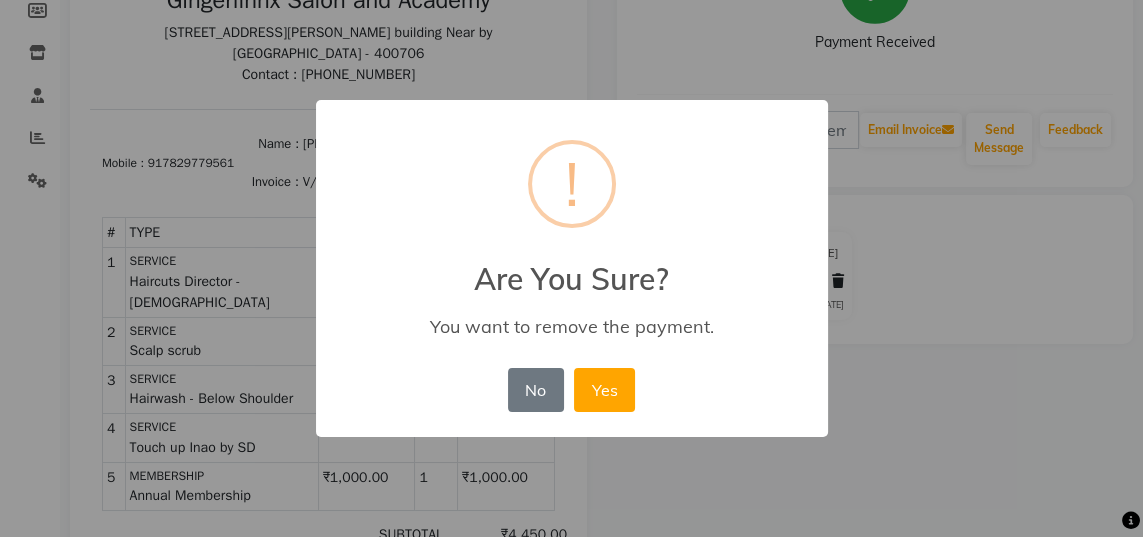 click on "No" at bounding box center [536, 390] 